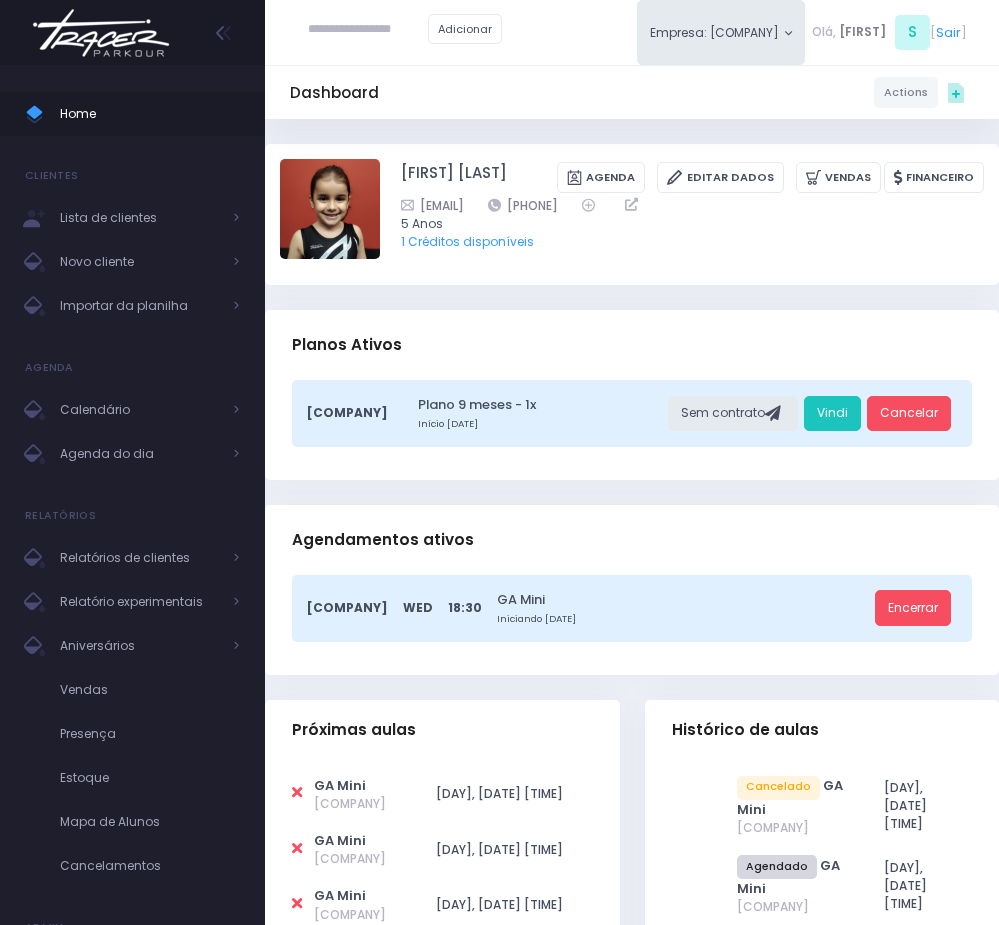 scroll, scrollTop: 0, scrollLeft: 0, axis: both 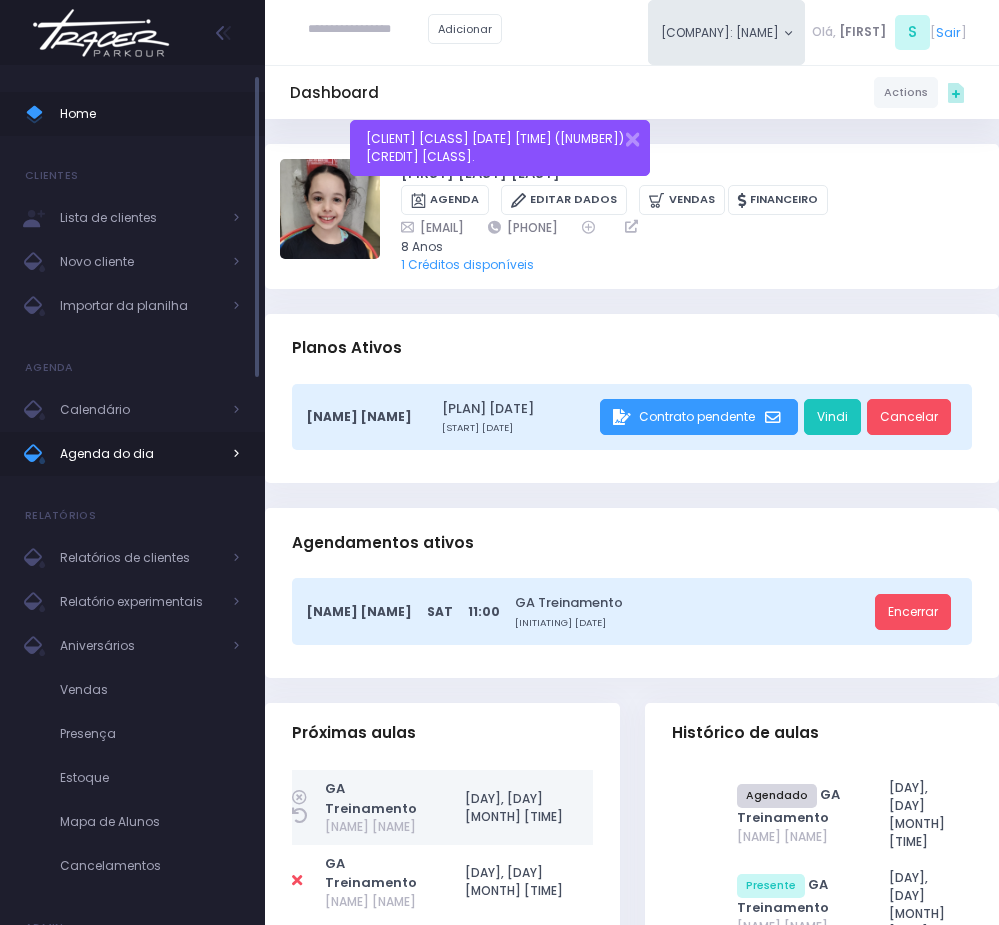 click on "Agenda do dia" at bounding box center (140, 454) 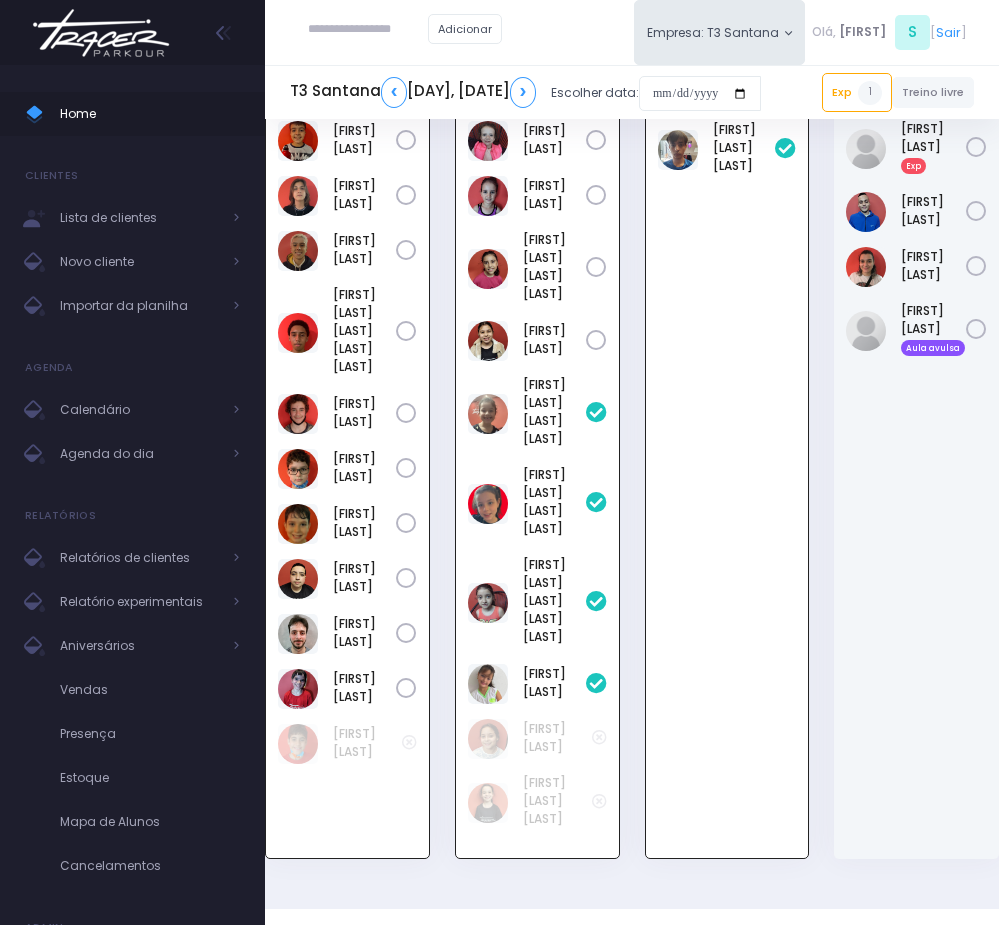 scroll, scrollTop: 1803, scrollLeft: 0, axis: vertical 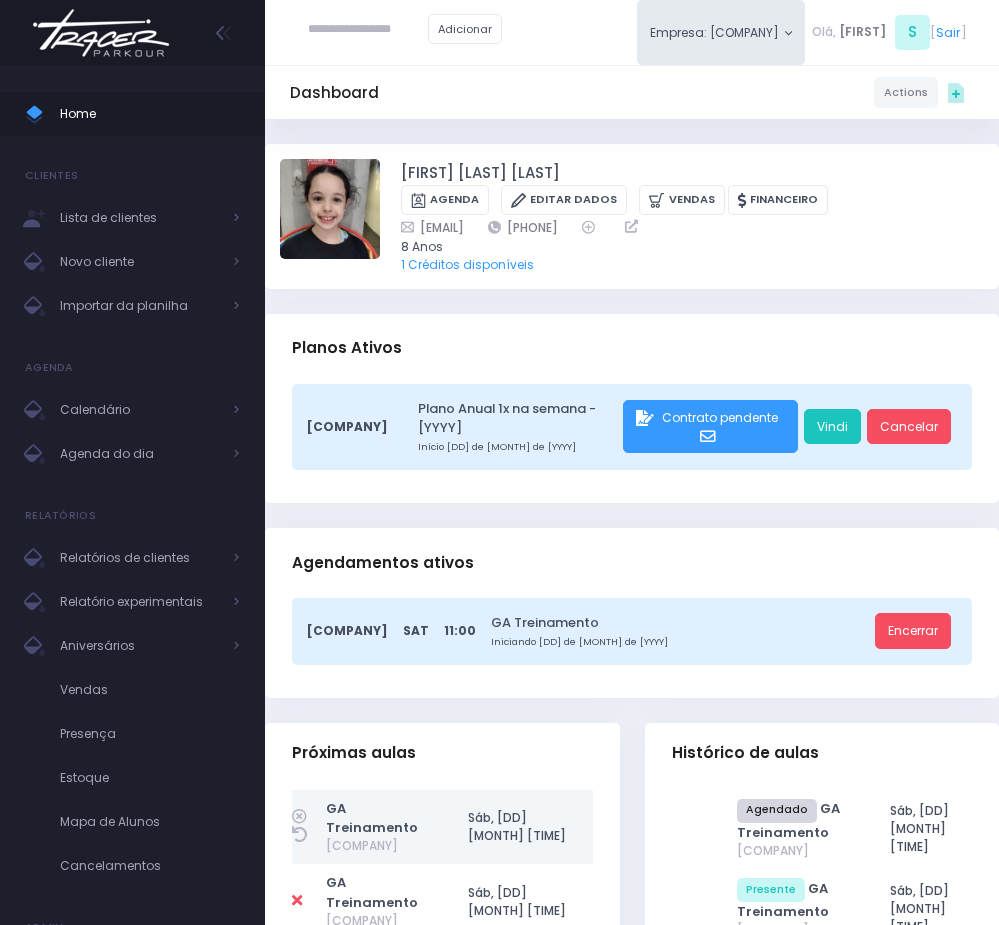 click at bounding box center [442, 1645] 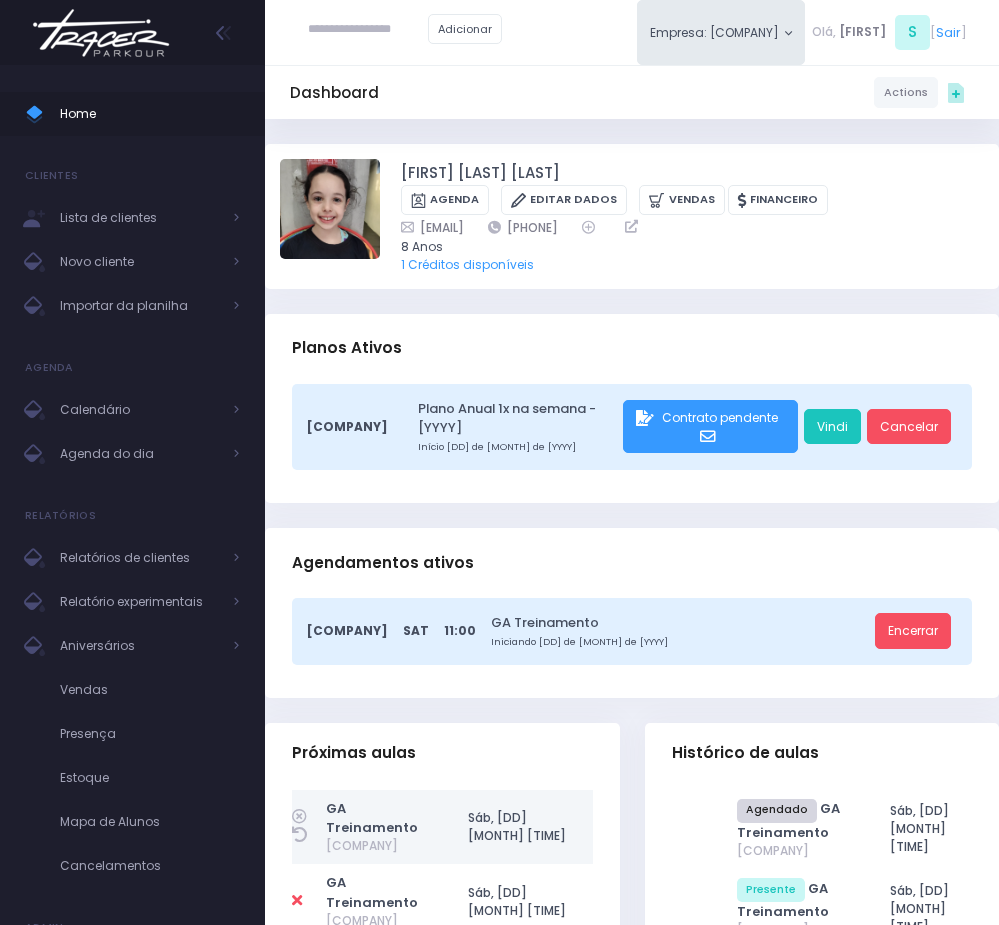 click at bounding box center (309, 901) 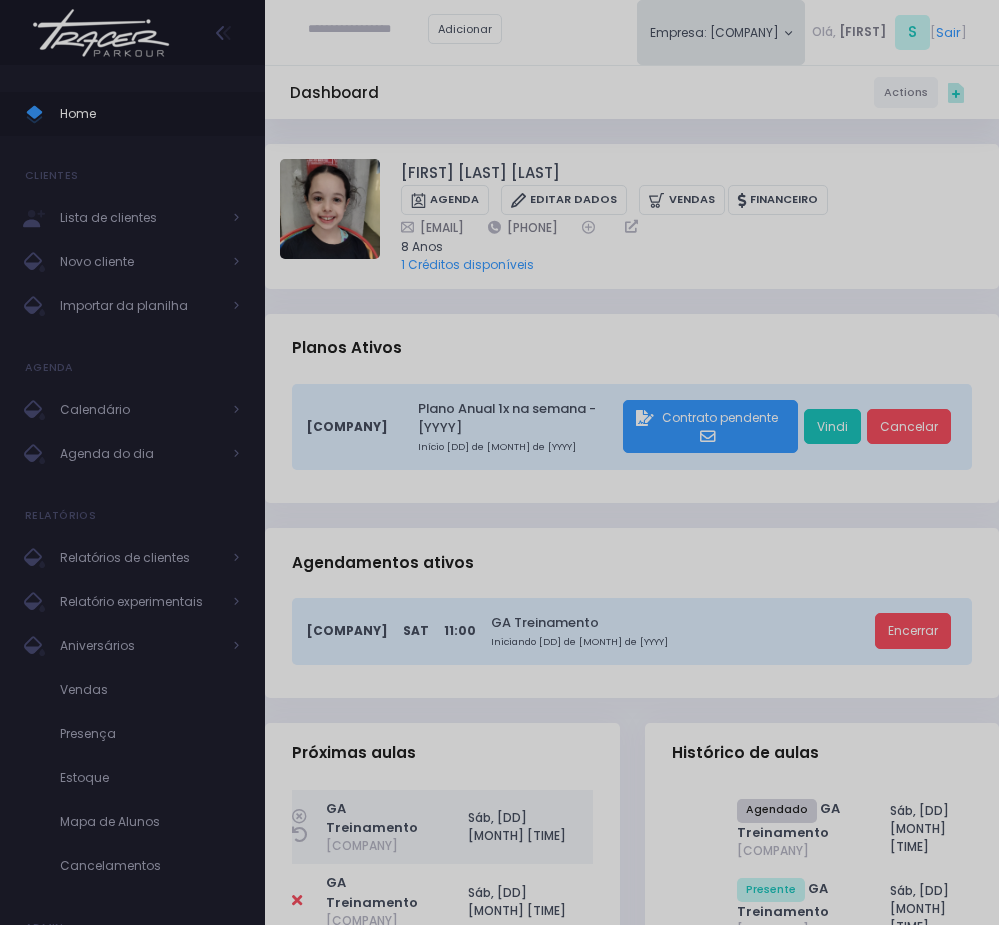 type on "**********" 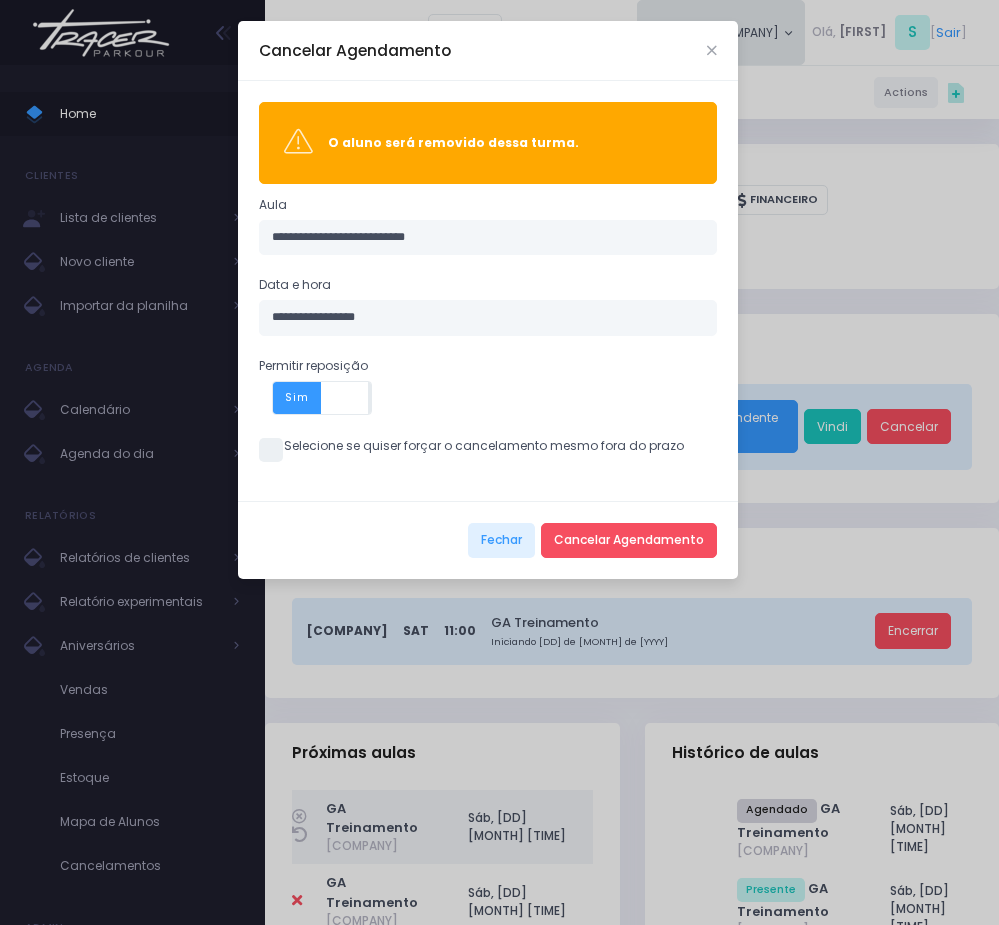 click on "**********" at bounding box center [499, 462] 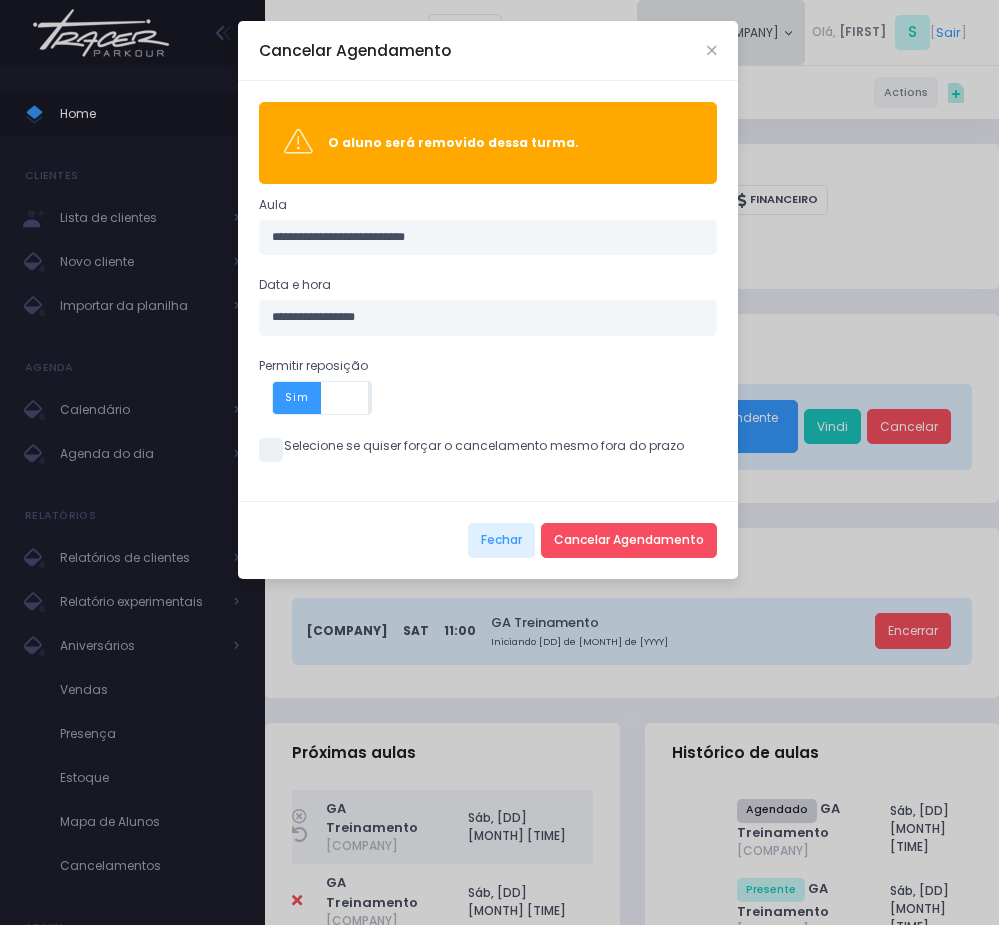 click on "**********" at bounding box center [488, 290] 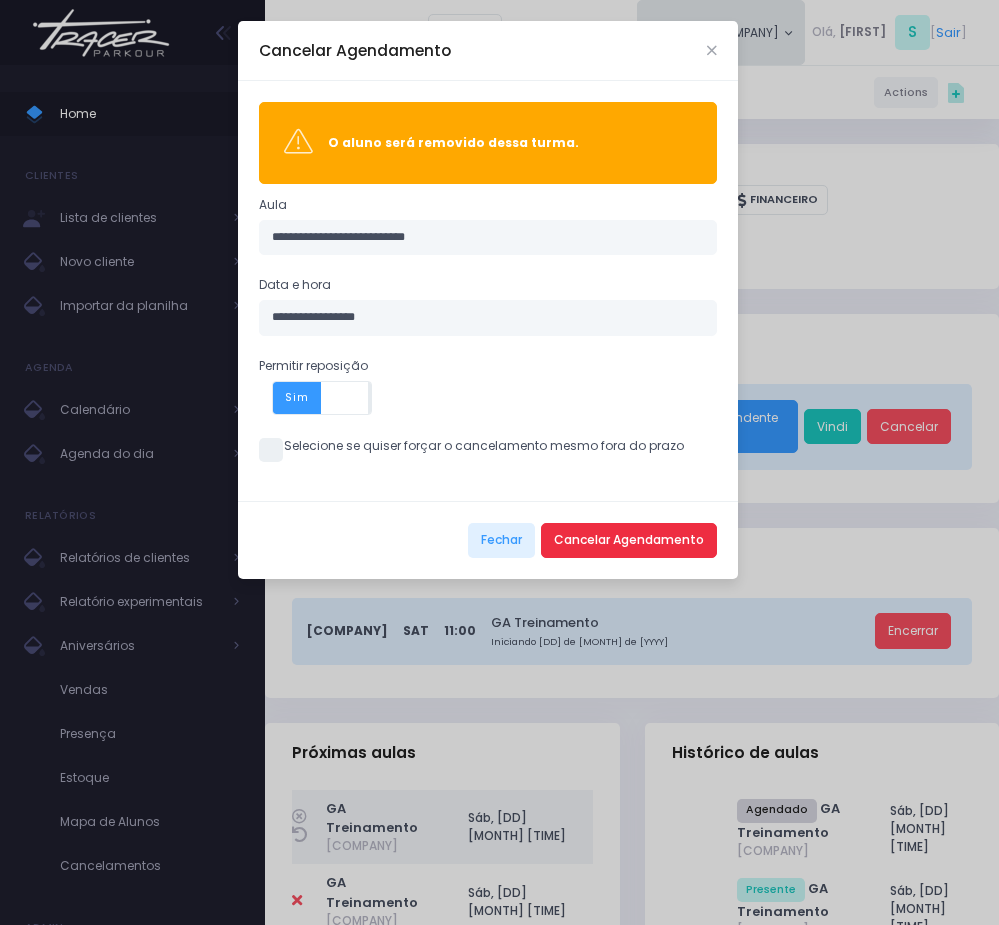 click on "Cancelar Agendamento" at bounding box center [629, 541] 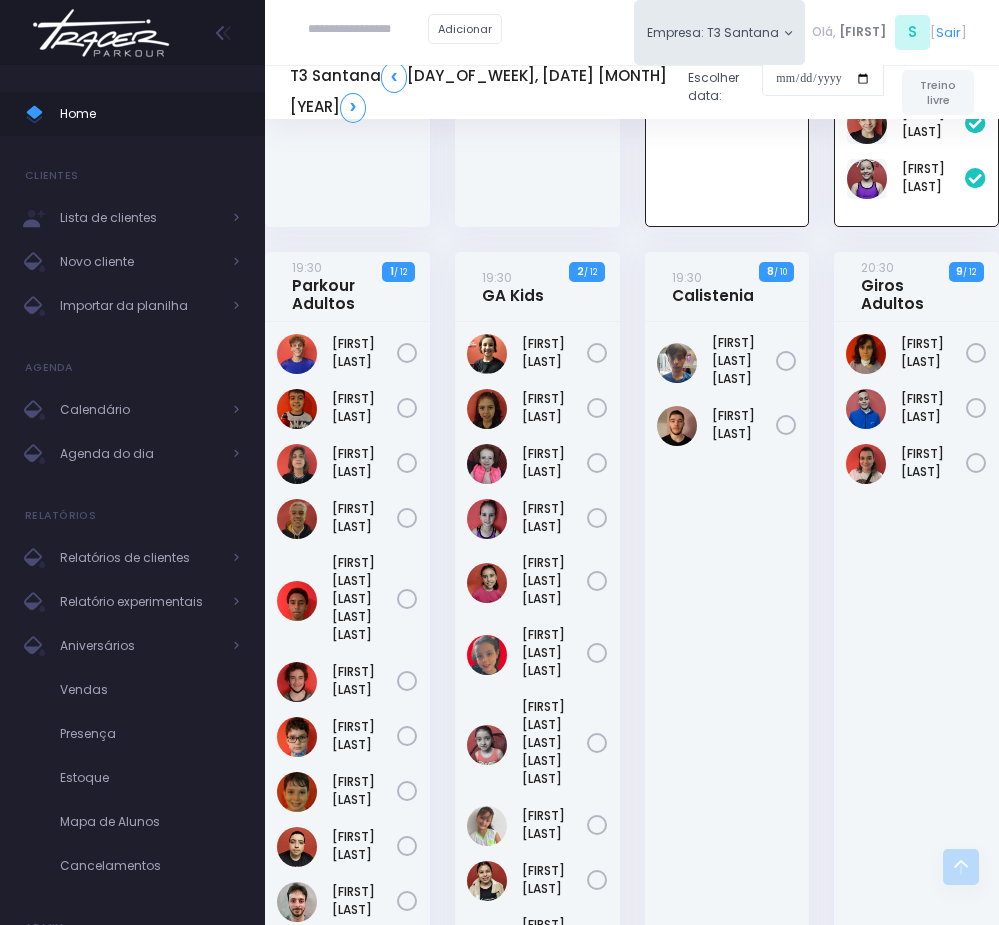 scroll, scrollTop: 1450, scrollLeft: 0, axis: vertical 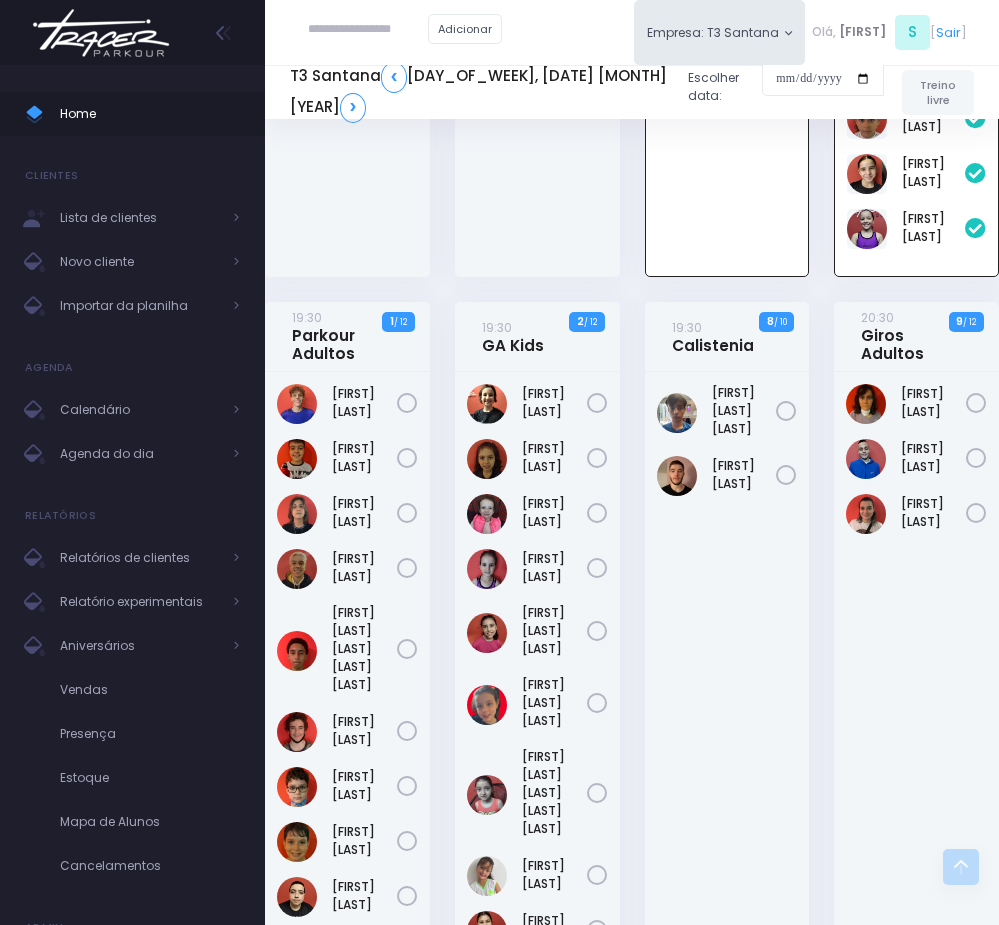click on "20:30 Giros Adultos
9  / 12" at bounding box center (916, 337) 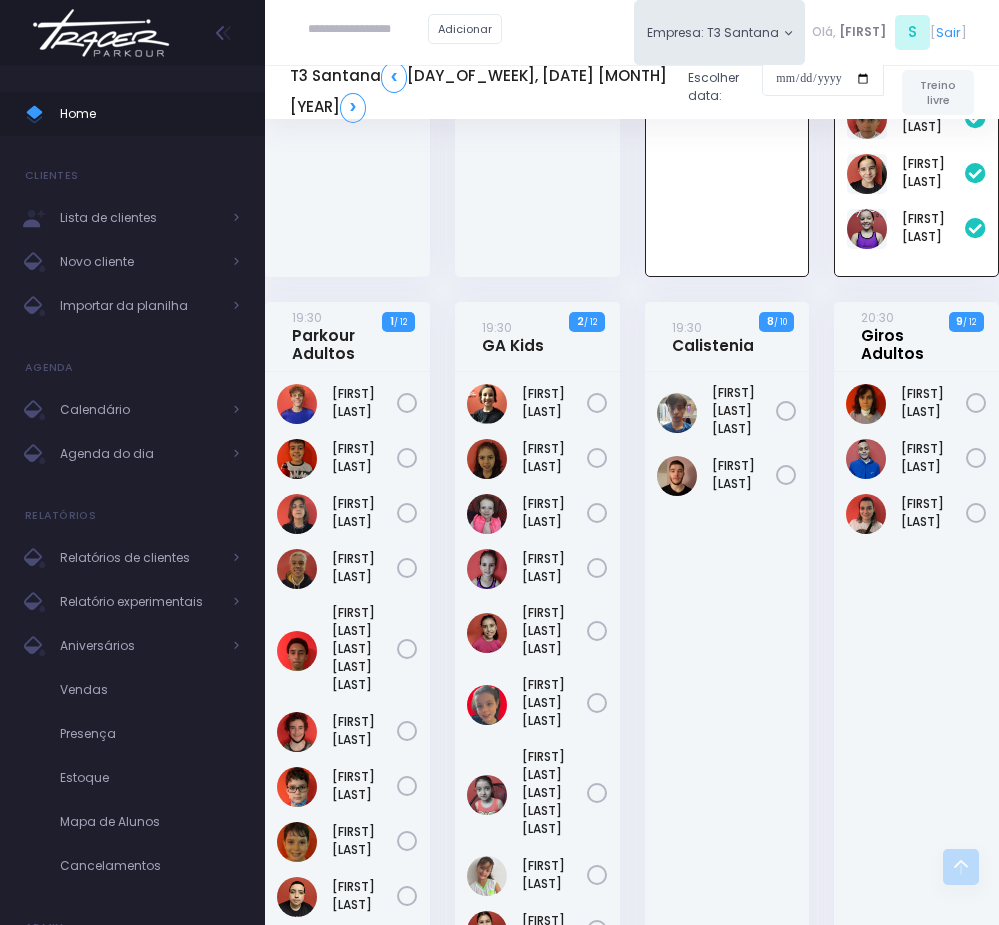 click on "20:30 Giros Adultos" at bounding box center [913, 335] 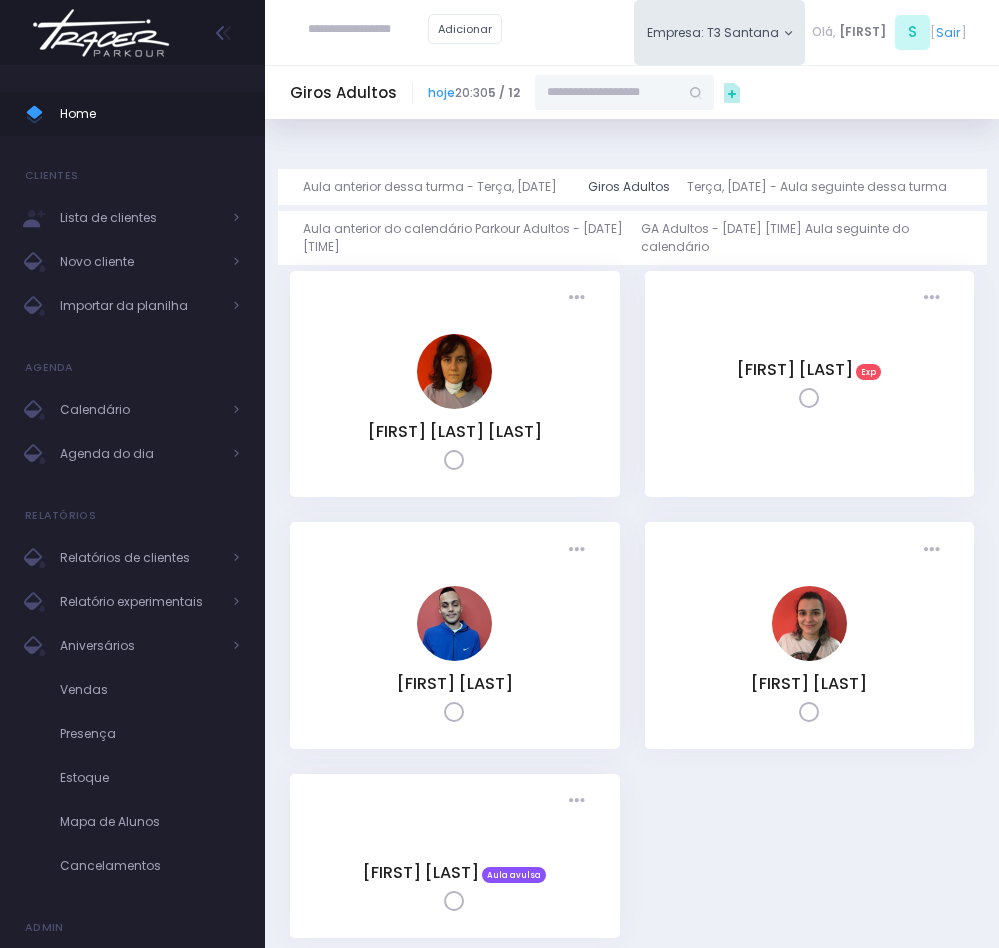 scroll, scrollTop: 0, scrollLeft: 0, axis: both 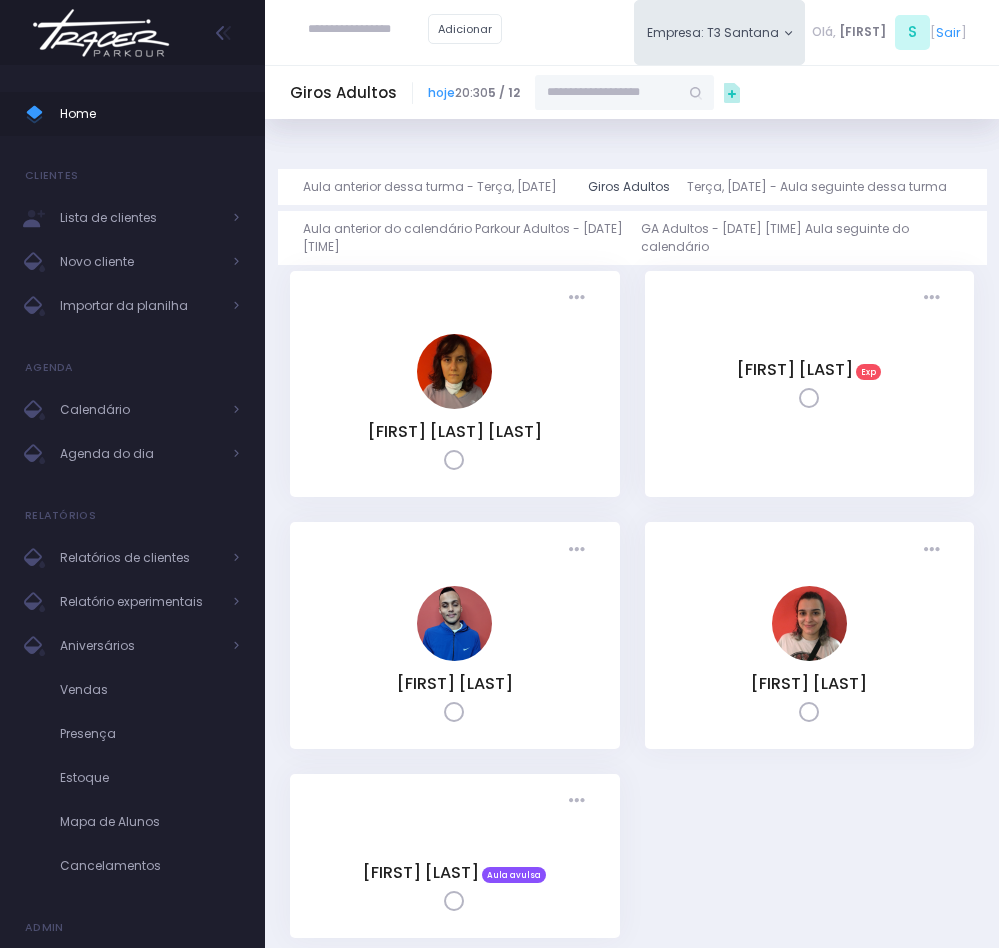 click at bounding box center (607, 93) 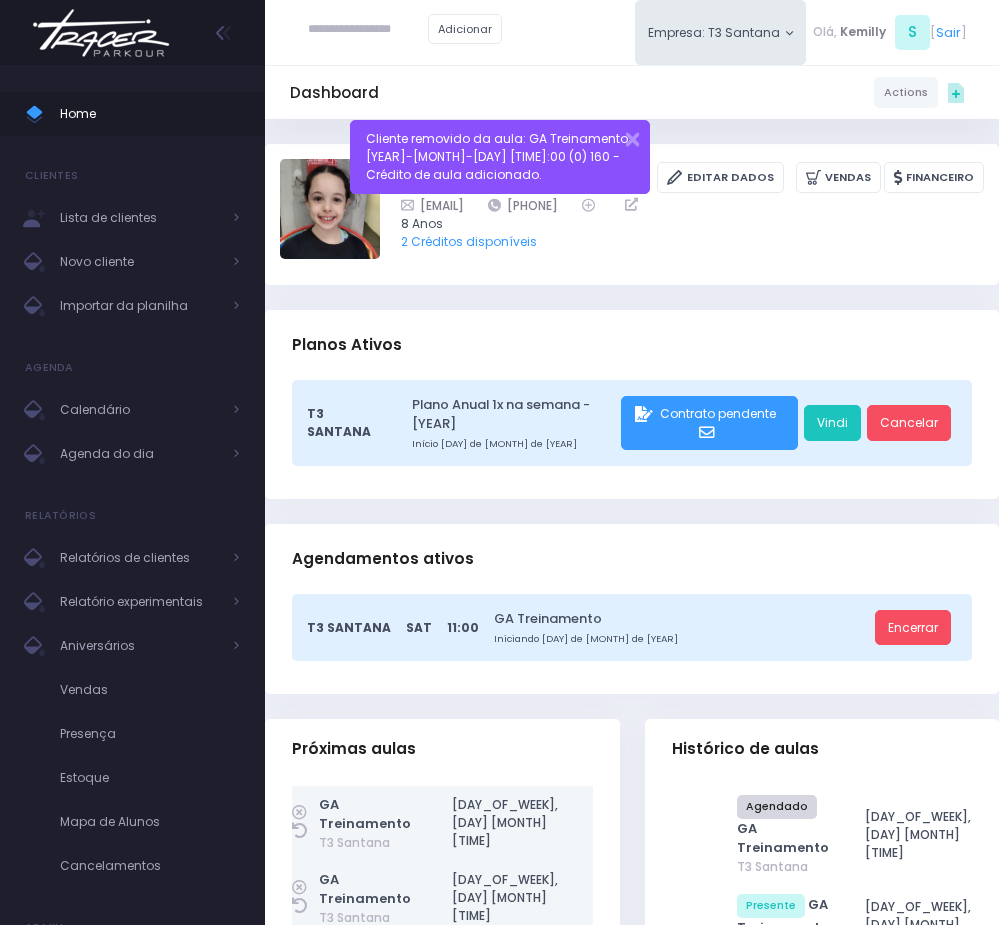 scroll, scrollTop: 0, scrollLeft: 0, axis: both 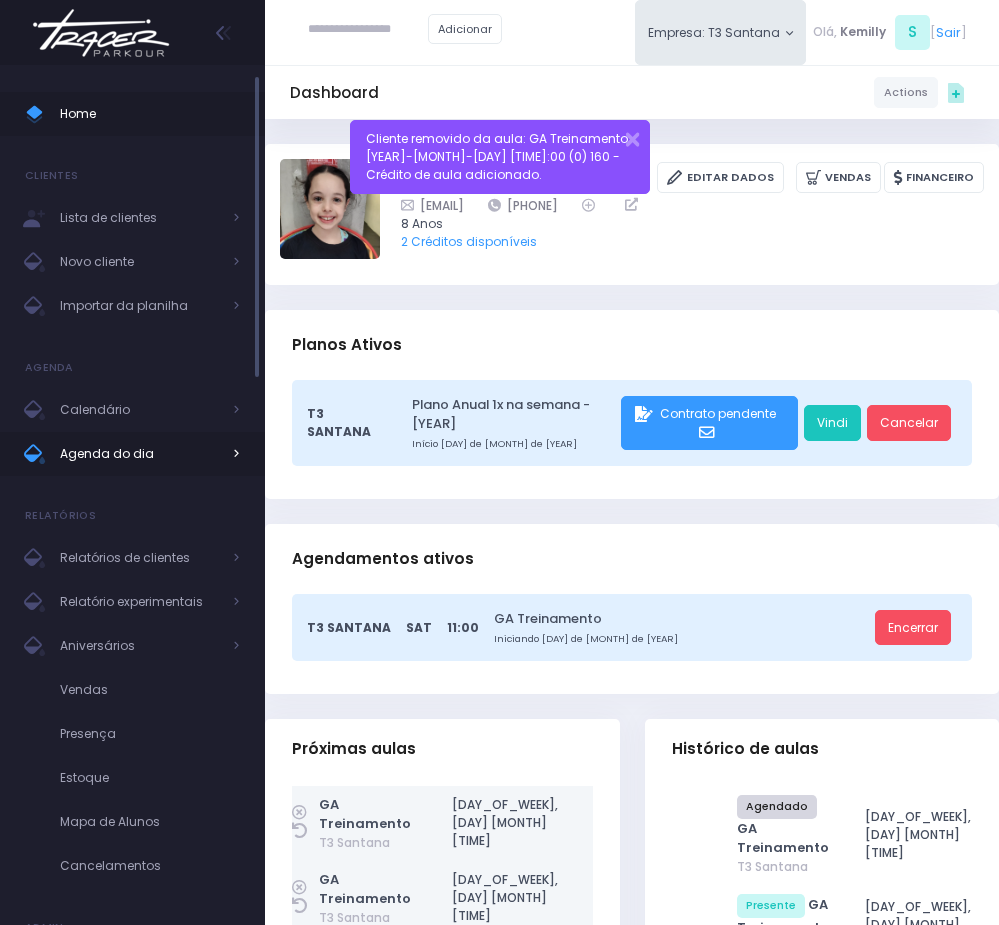 click on "Agenda do dia" at bounding box center (140, 454) 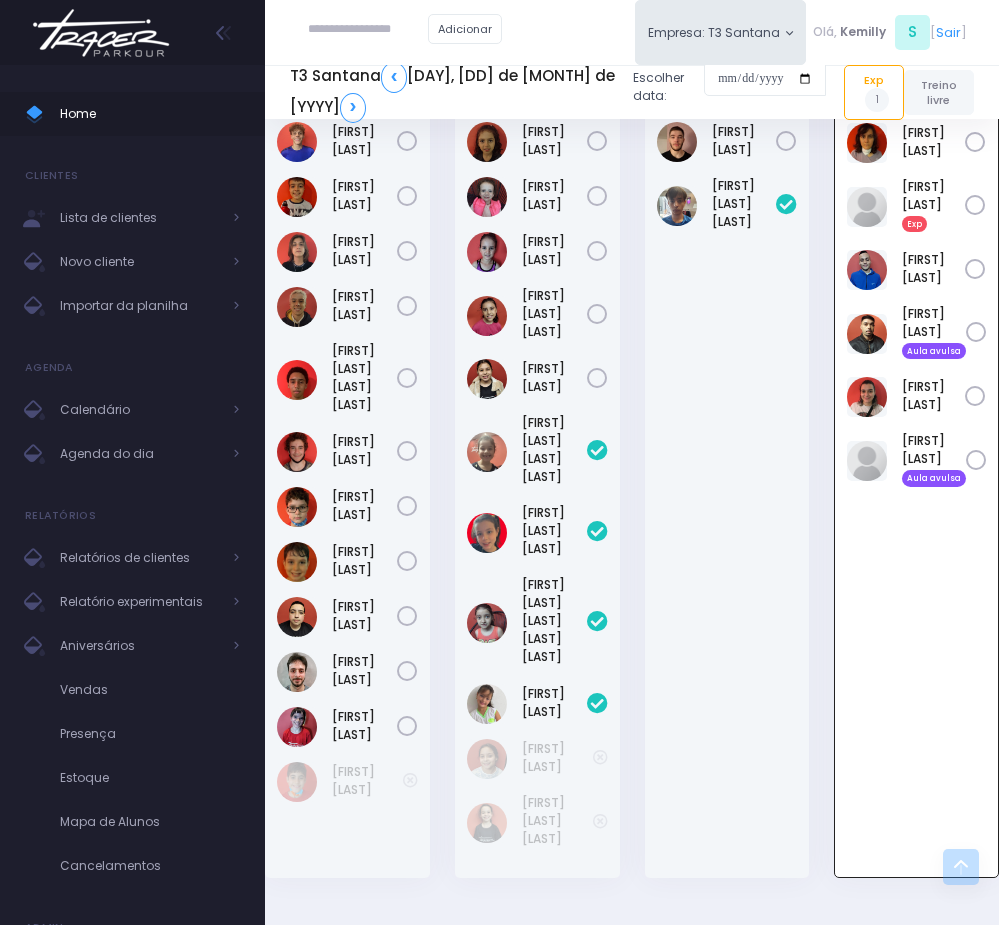 scroll, scrollTop: 1653, scrollLeft: 0, axis: vertical 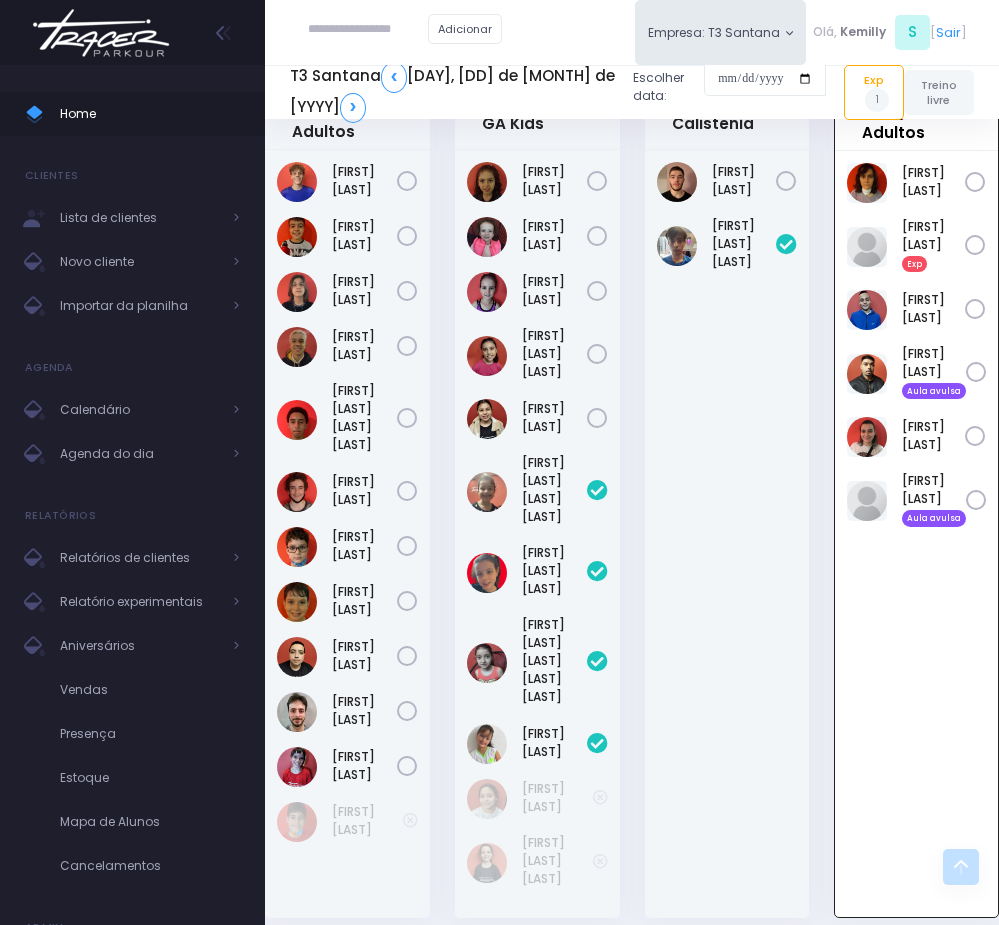 click on "[TIME] [EVENT]" at bounding box center (913, 114) 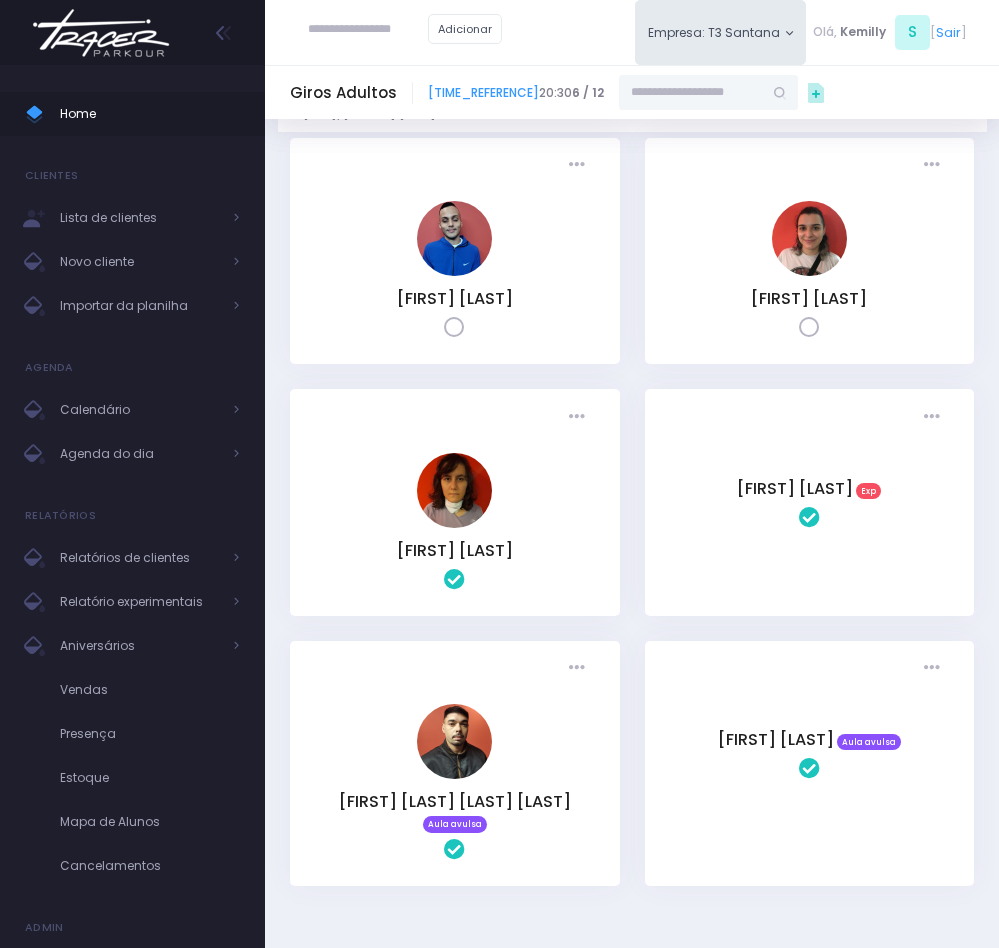 scroll, scrollTop: 211, scrollLeft: 0, axis: vertical 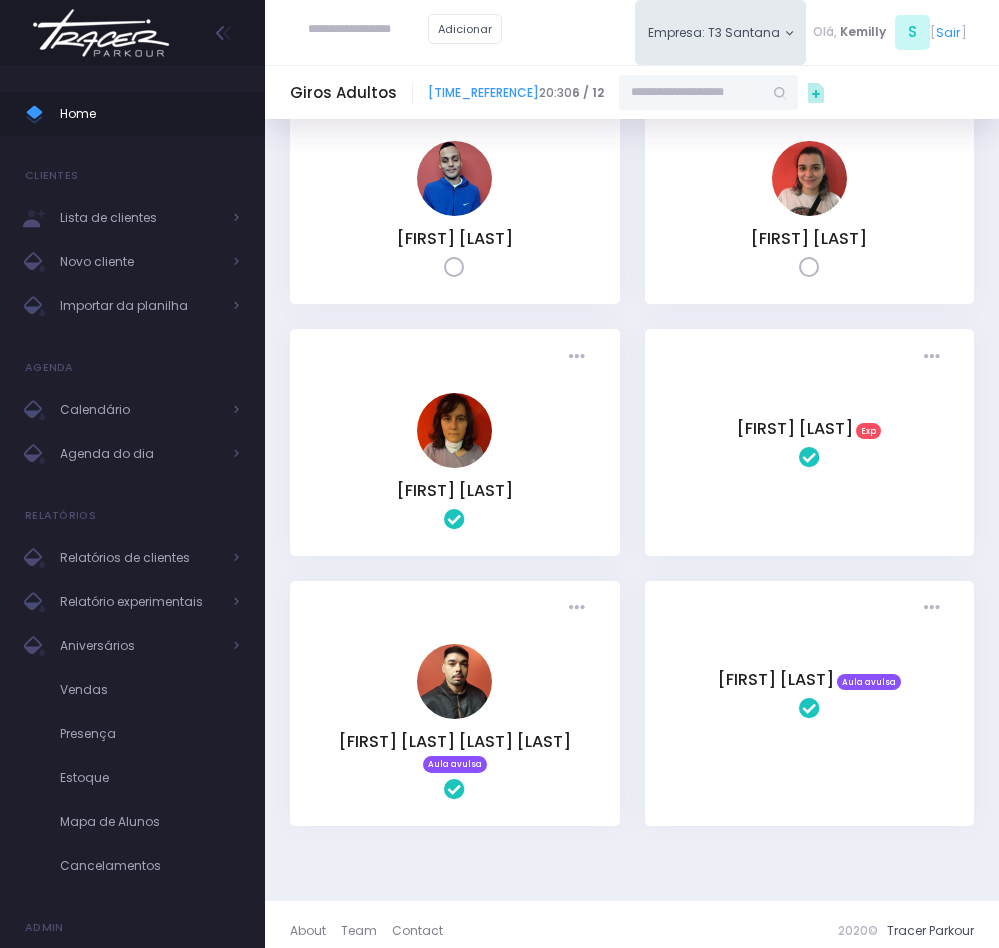 click at bounding box center [691, 93] 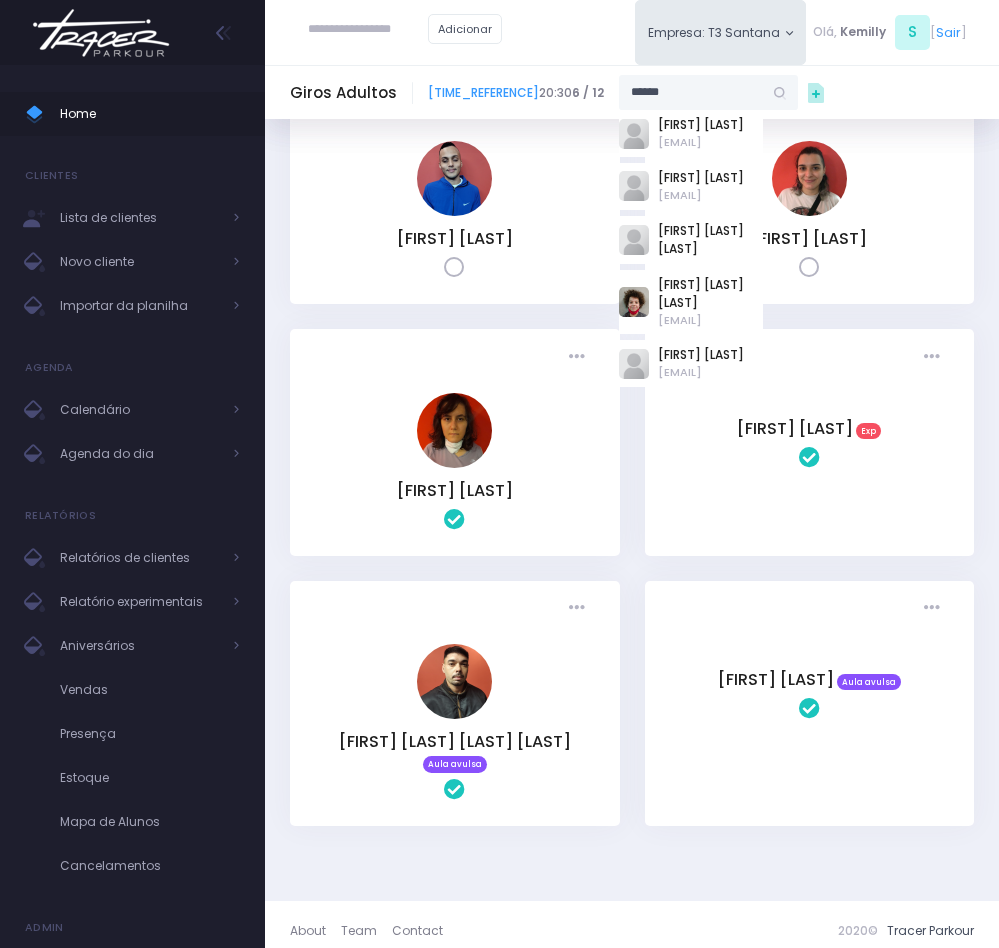 click on "******" at bounding box center [691, 93] 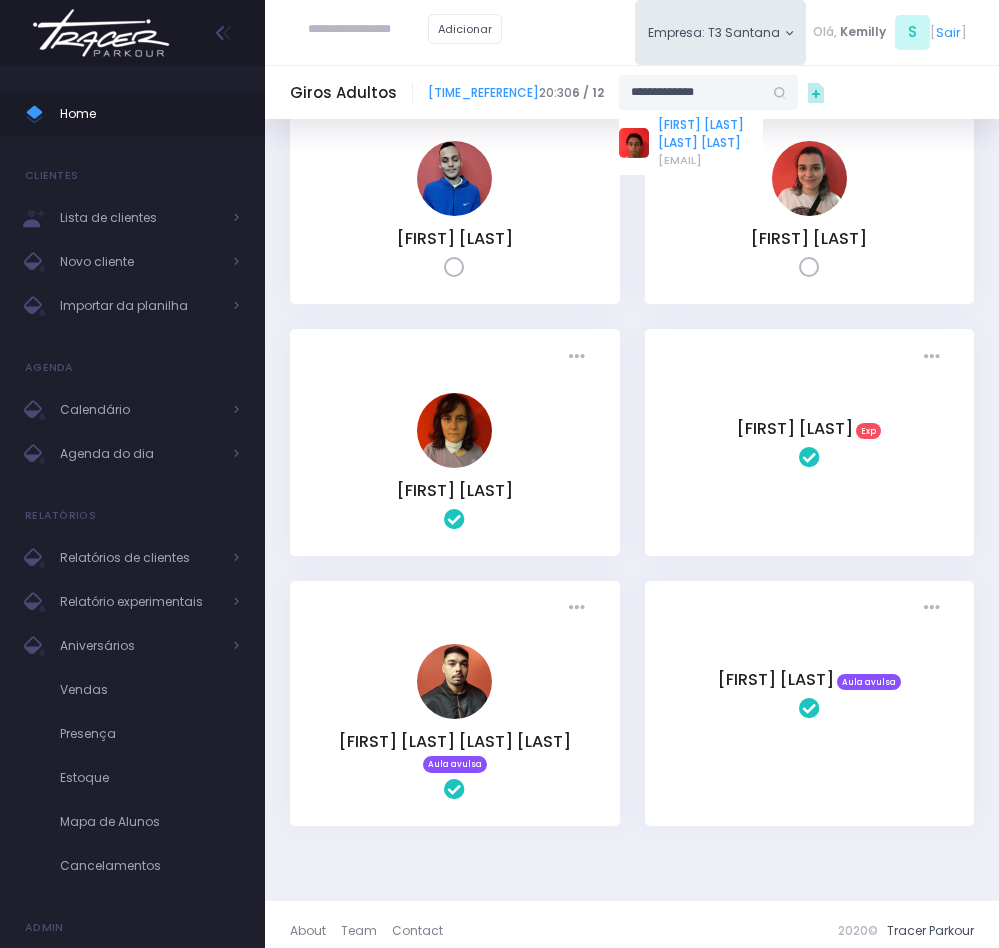 click on "[FIRST] [LAST] [LAST] [LAST]" at bounding box center (710, 134) 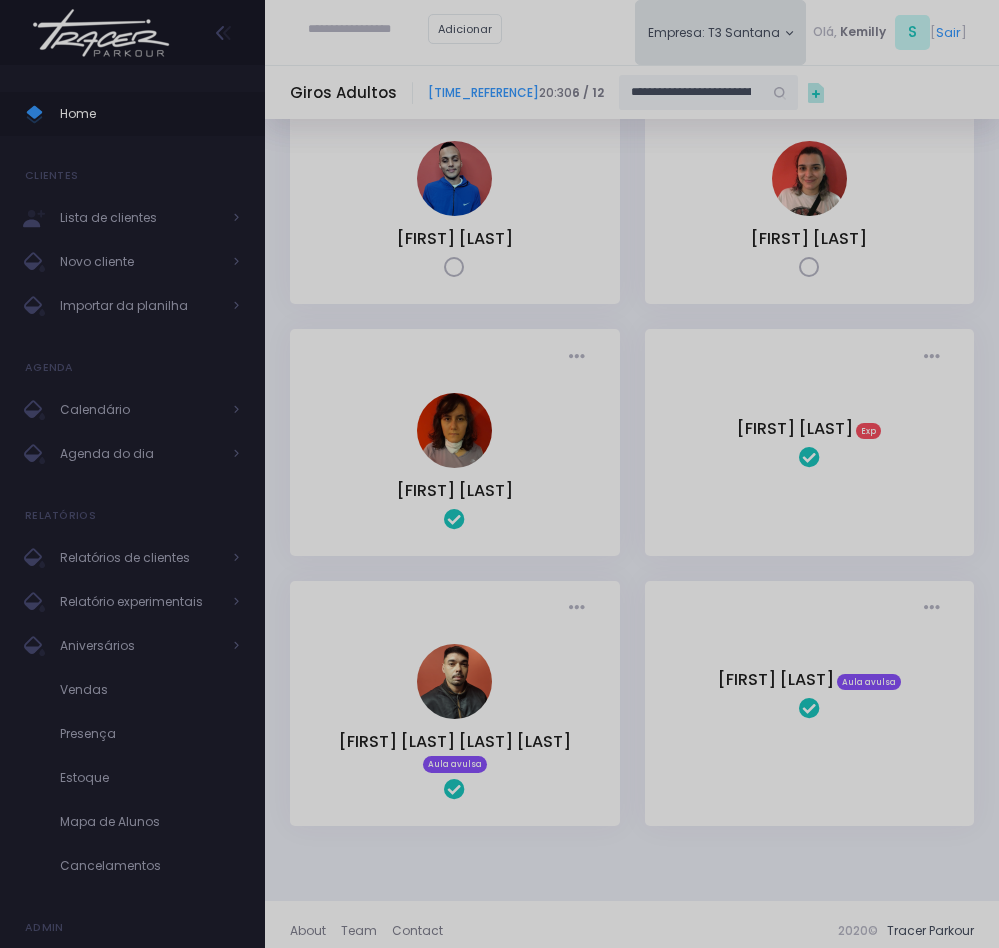 scroll, scrollTop: 0, scrollLeft: 0, axis: both 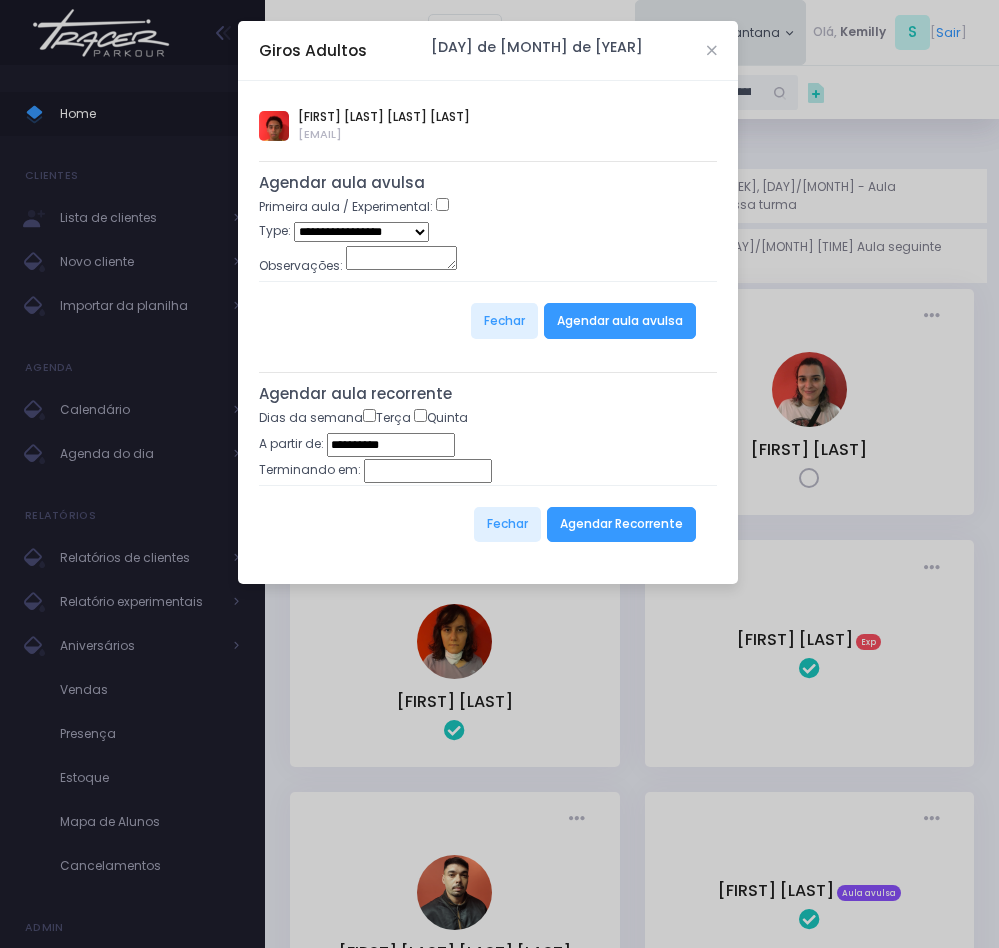 type on "**********" 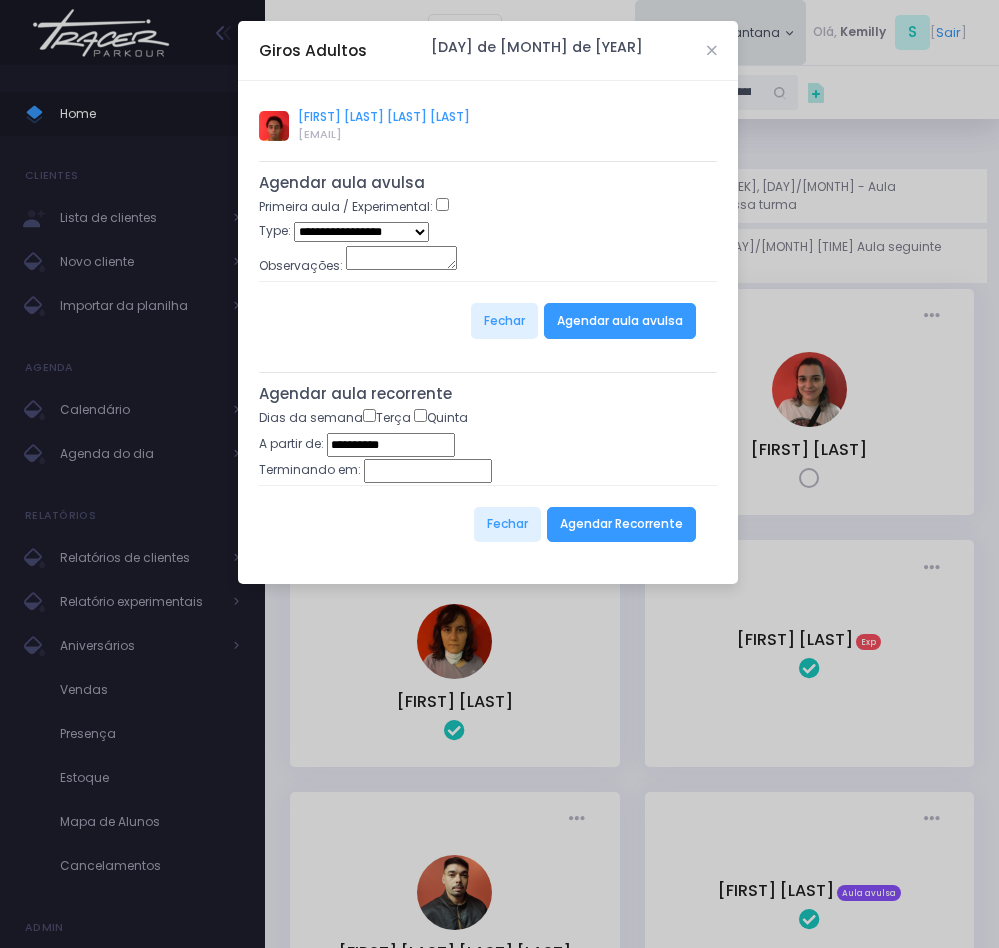 click on "[FIRST] [LAST] [LAST] [LAST]" at bounding box center [384, 117] 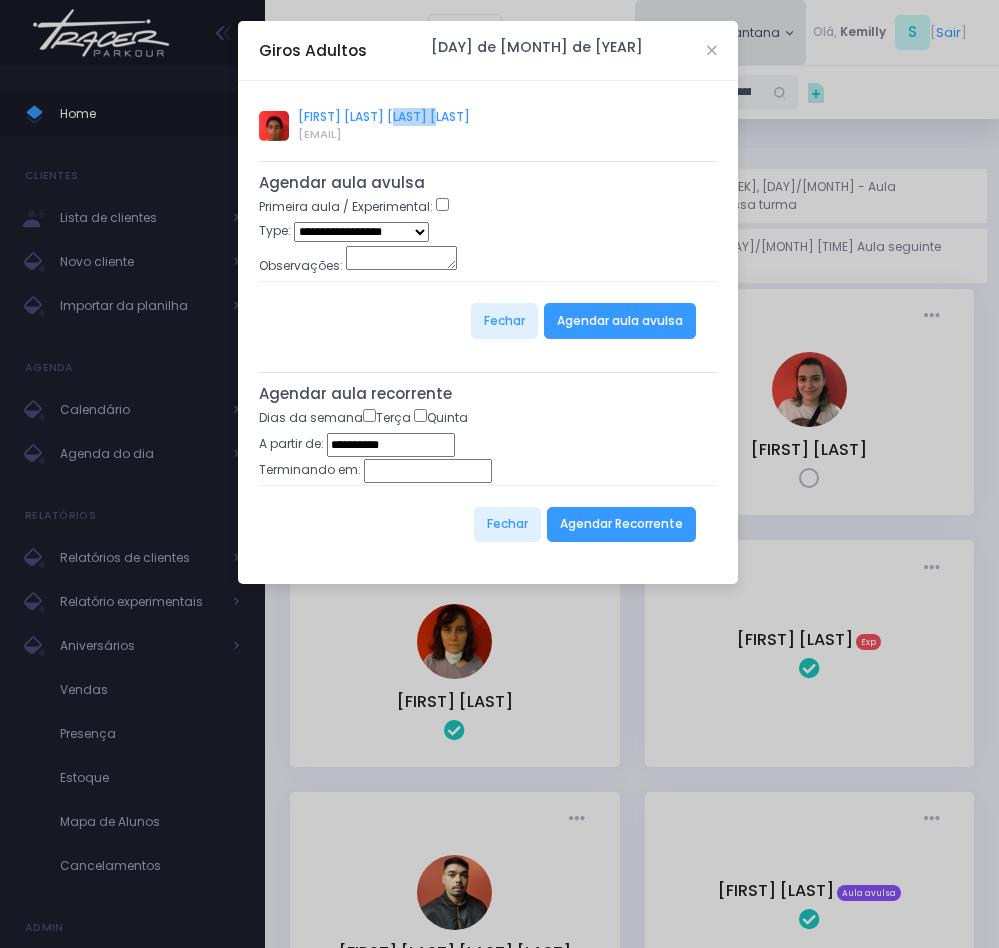 click on "[FIRST] [LAST] [LAST] [LAST]" at bounding box center (384, 117) 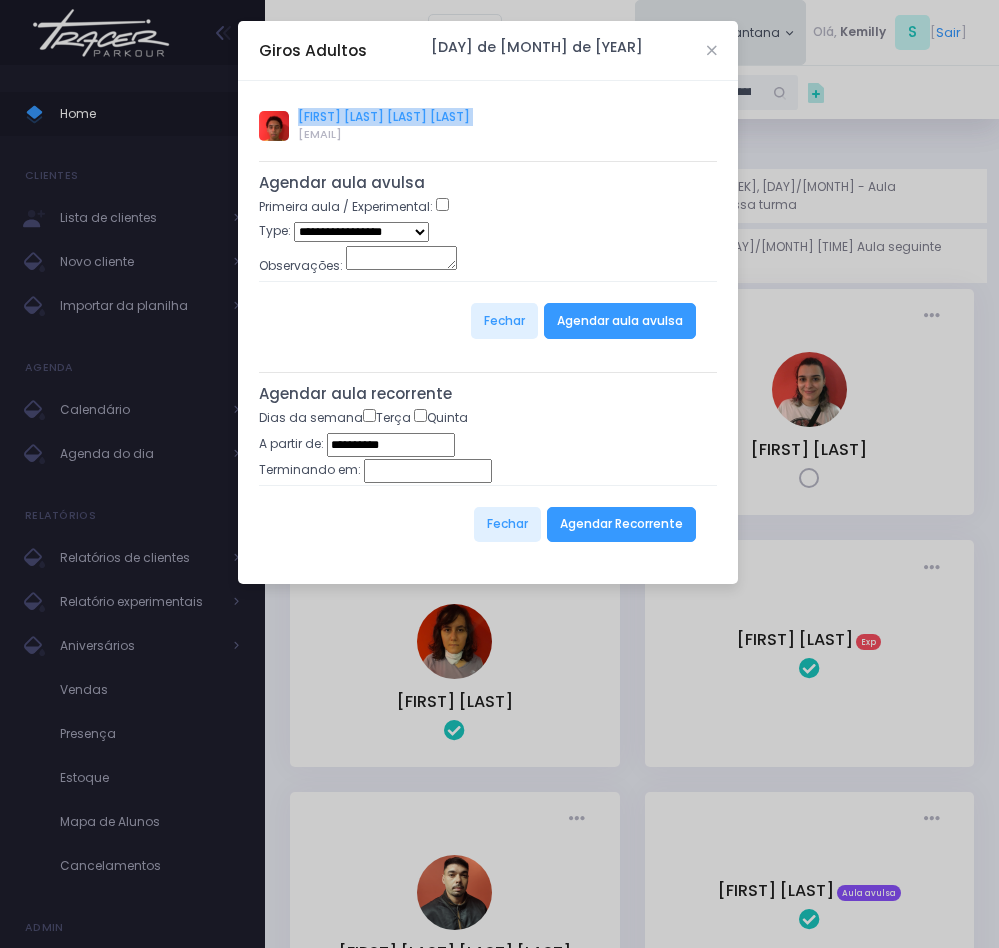 click on "[FIRST] [LAST] [LAST] [LAST] [LAST]" at bounding box center (384, 117) 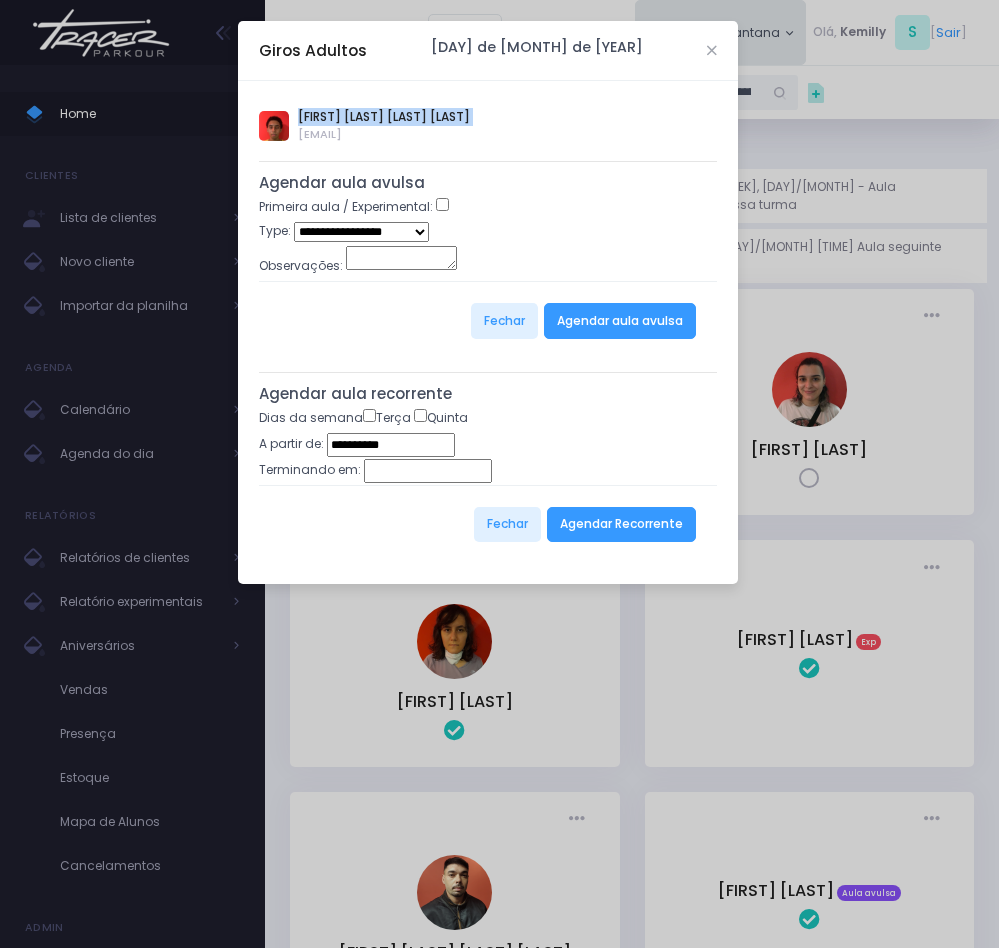 click on "**********" at bounding box center (361, 231) 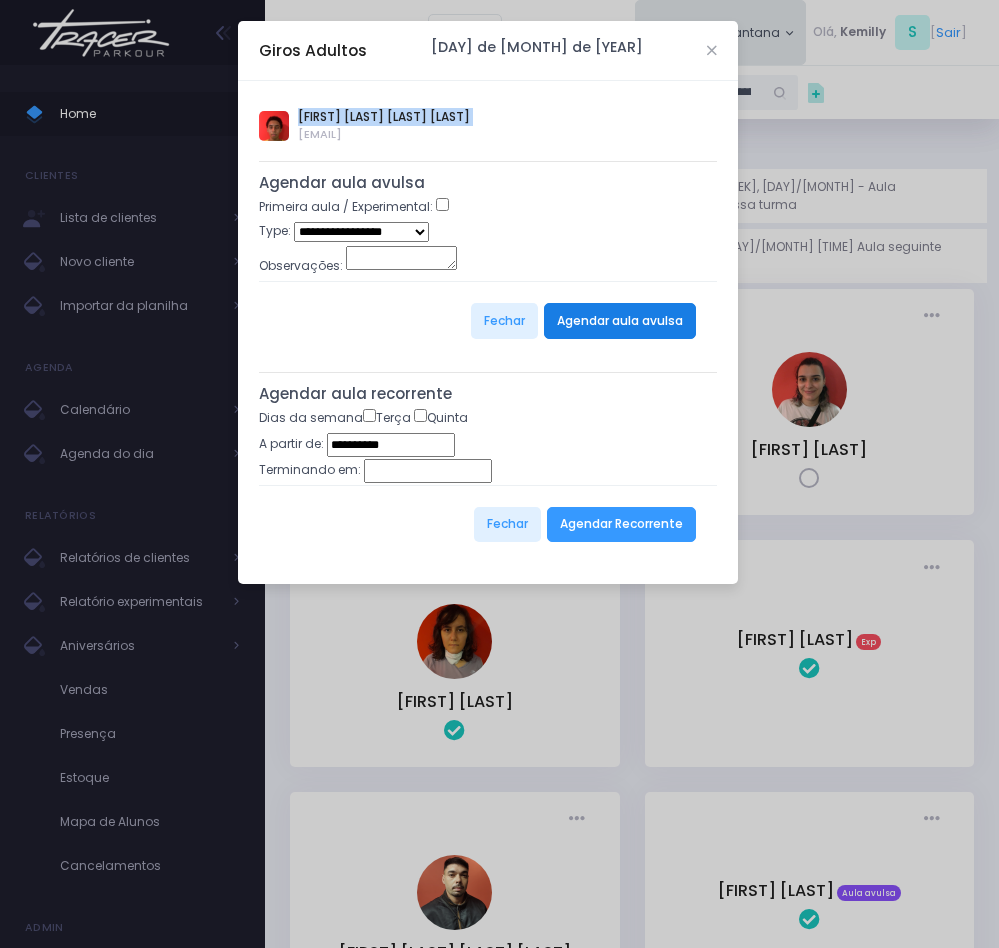 click on "Agendar aula avulsa" at bounding box center (620, 321) 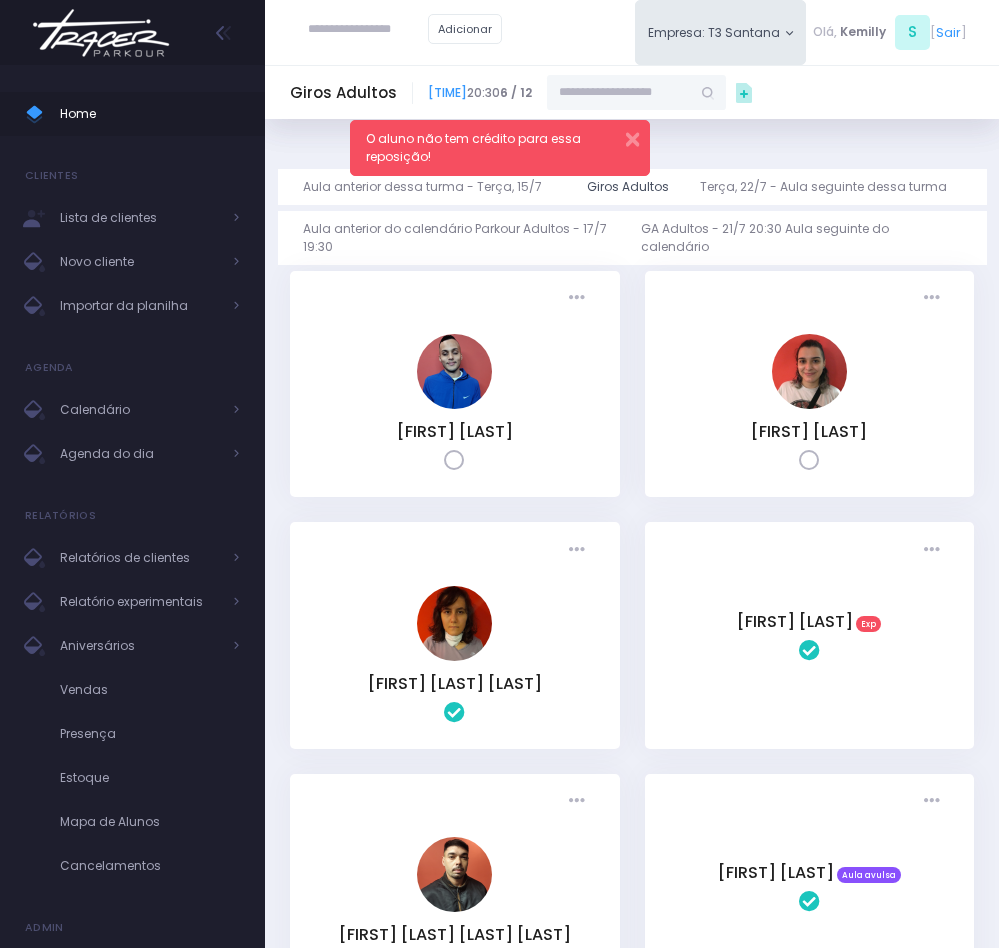 scroll, scrollTop: 0, scrollLeft: 0, axis: both 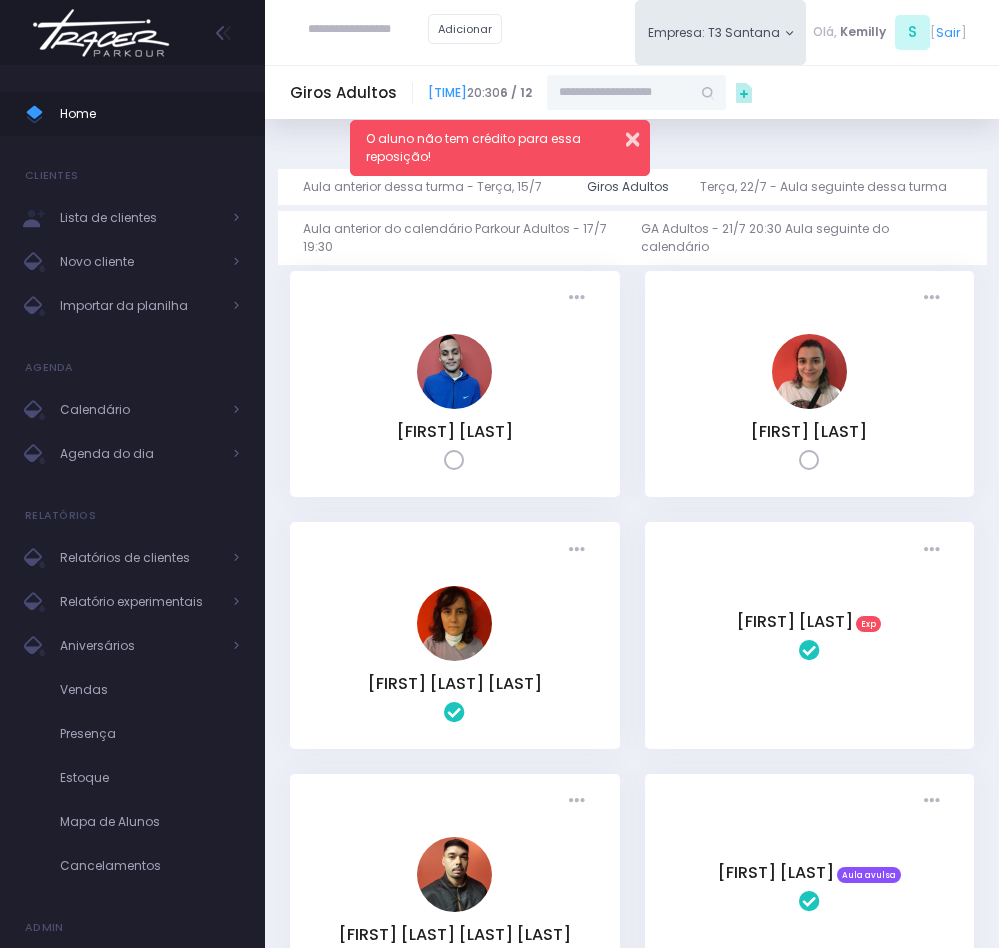 click at bounding box center (620, 136) 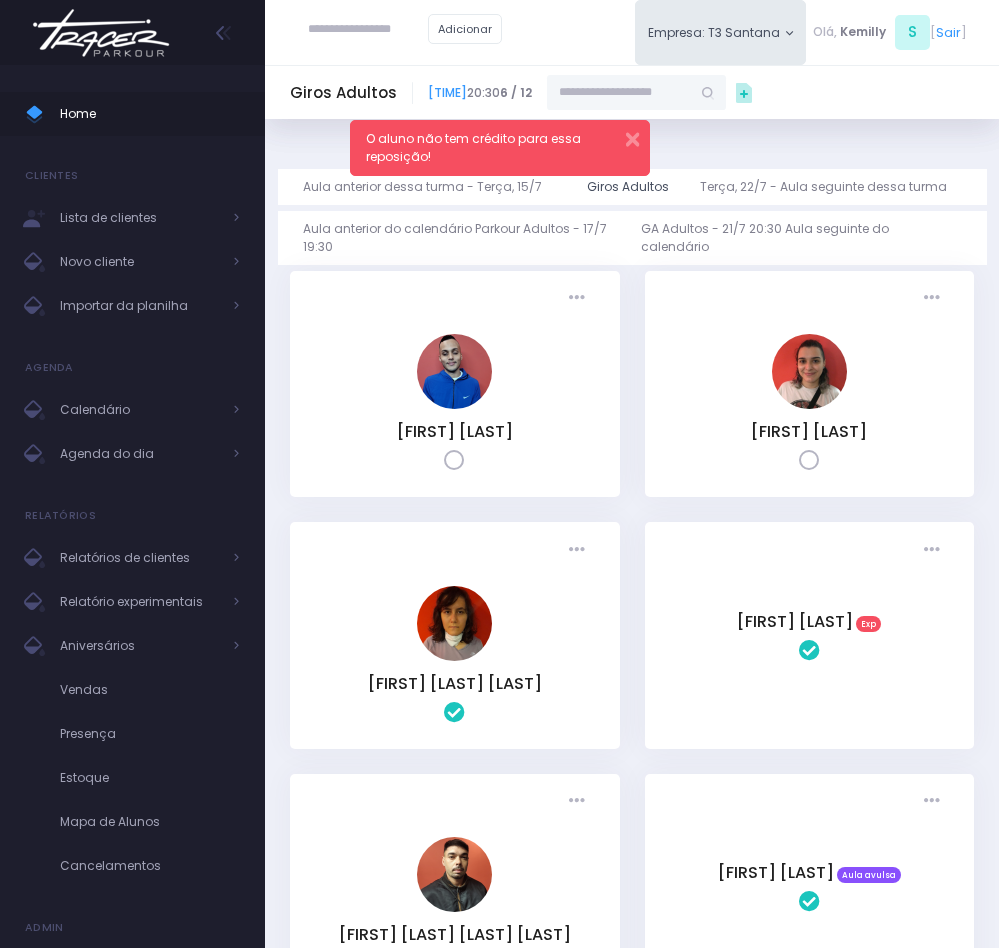 click at bounding box center [619, 93] 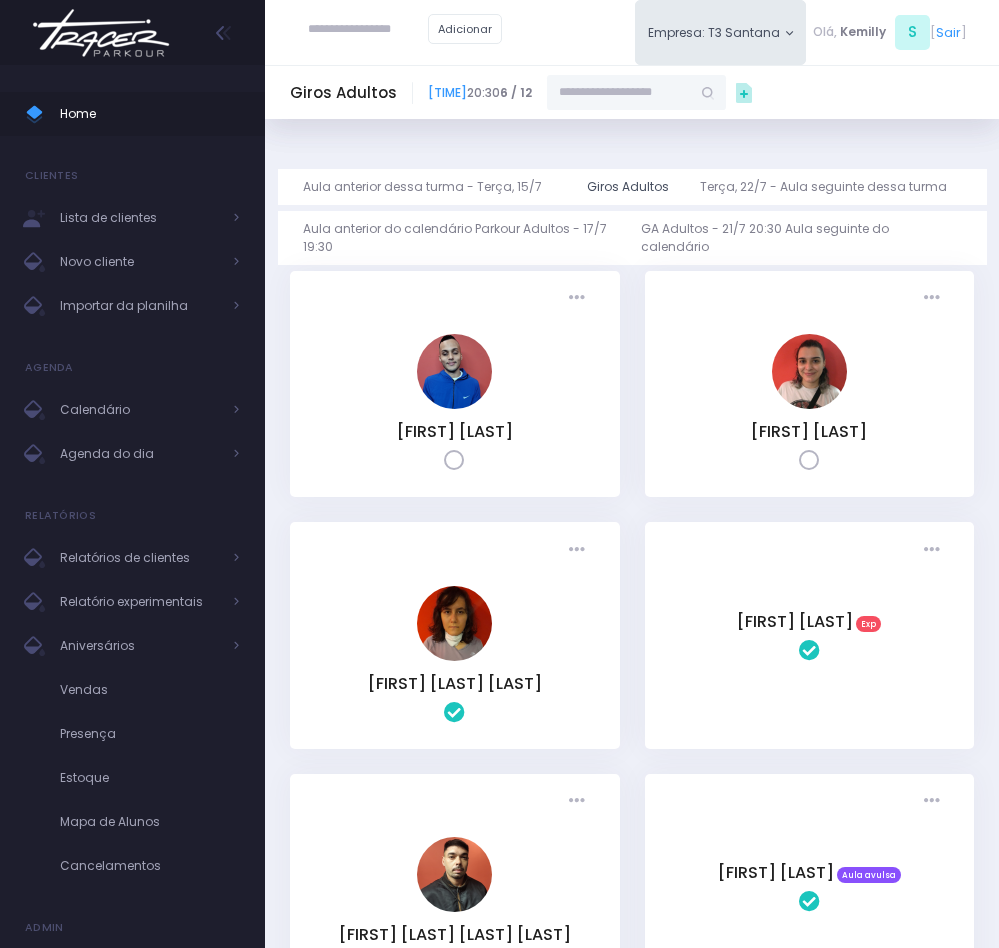 paste on "**********" 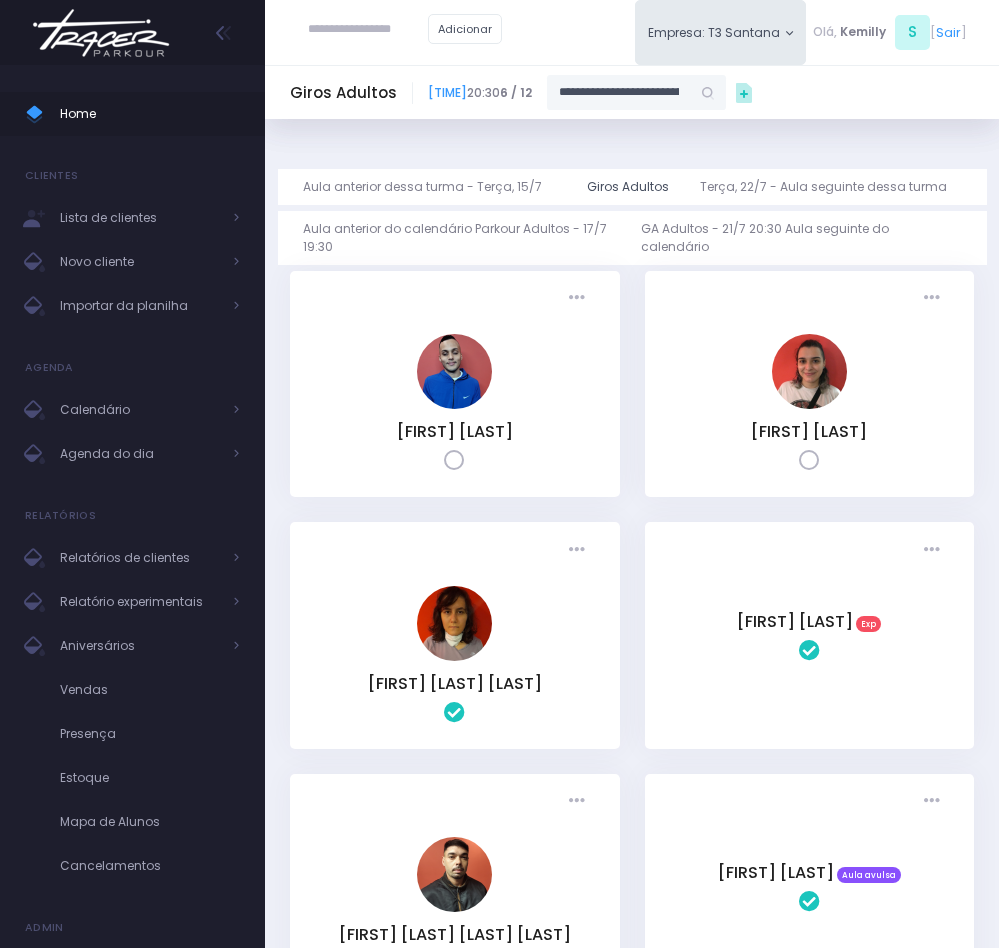 scroll, scrollTop: 0, scrollLeft: 70, axis: horizontal 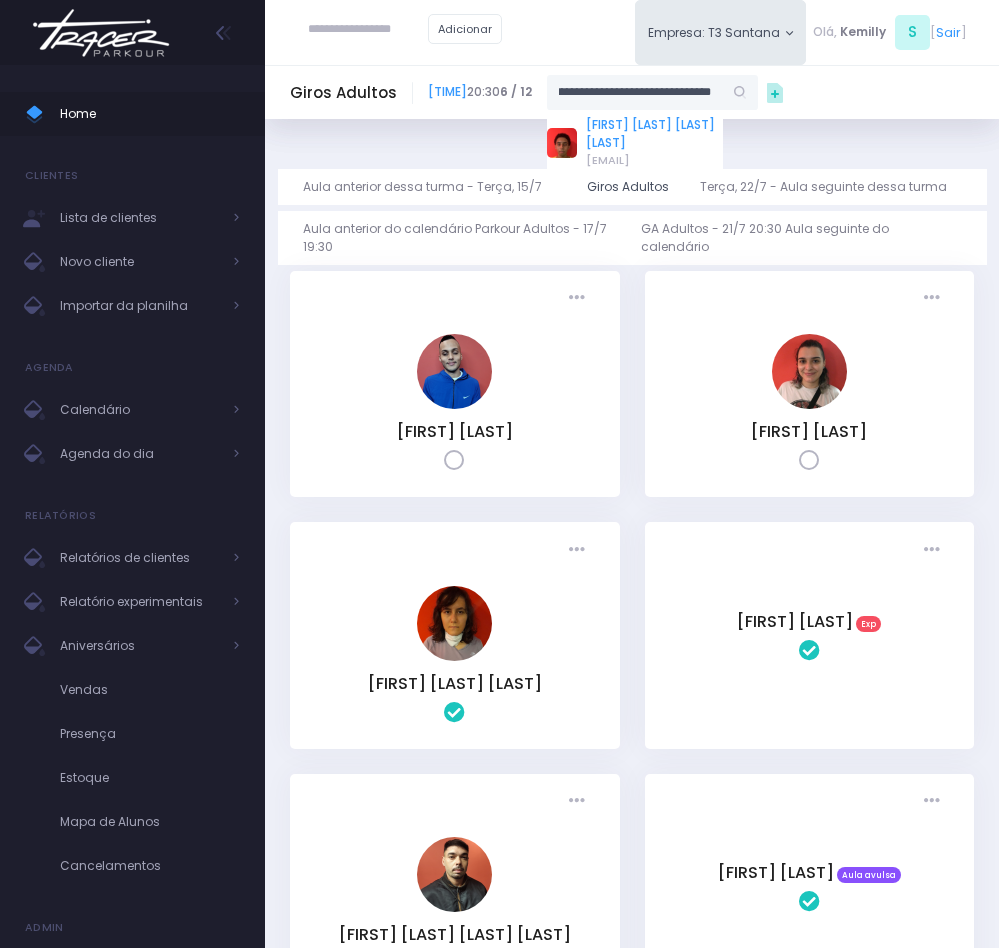 click on "[FIRST] [LAST] [LAST] [LAST] [LAST]" at bounding box center (654, 134) 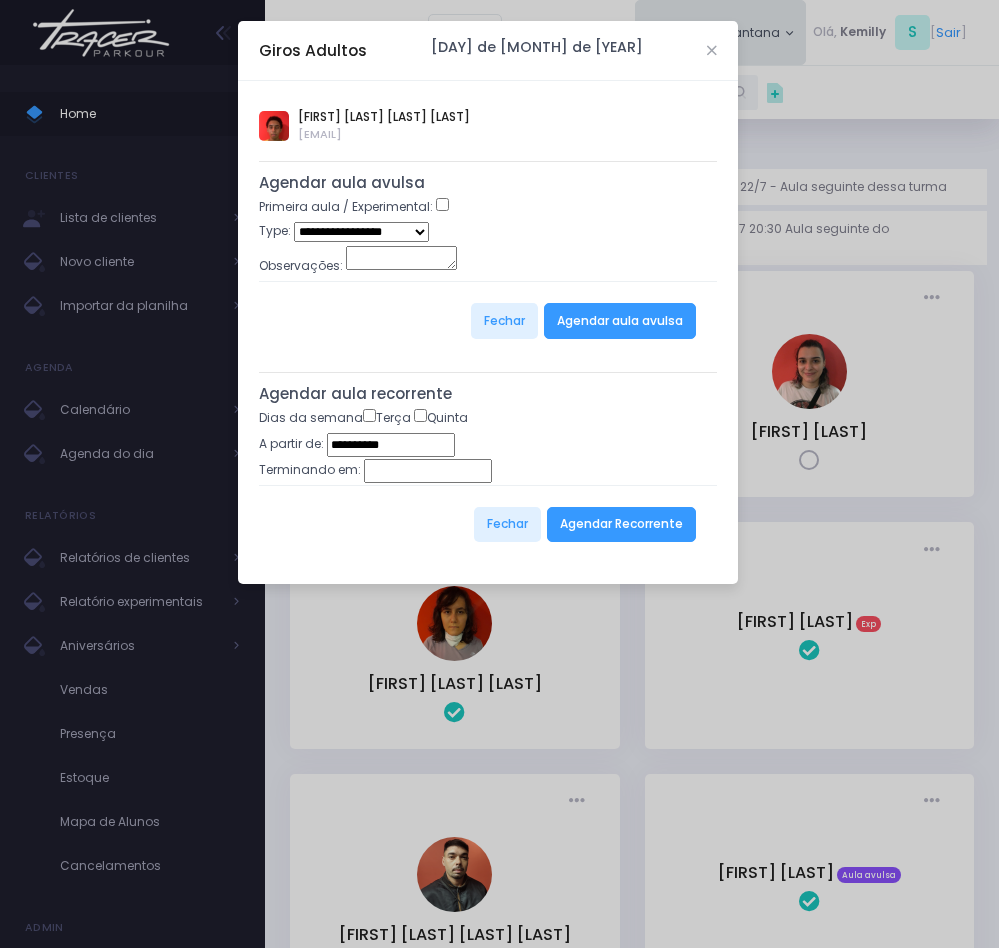 type on "**********" 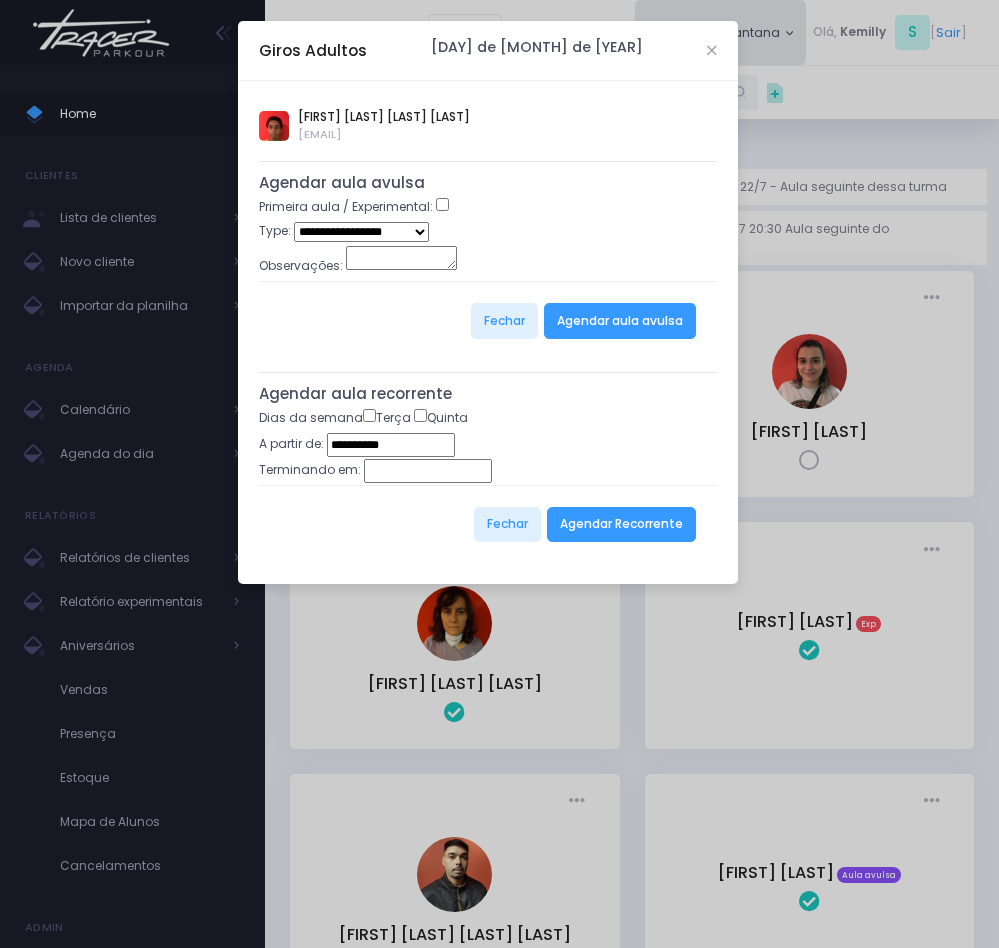 select on "*" 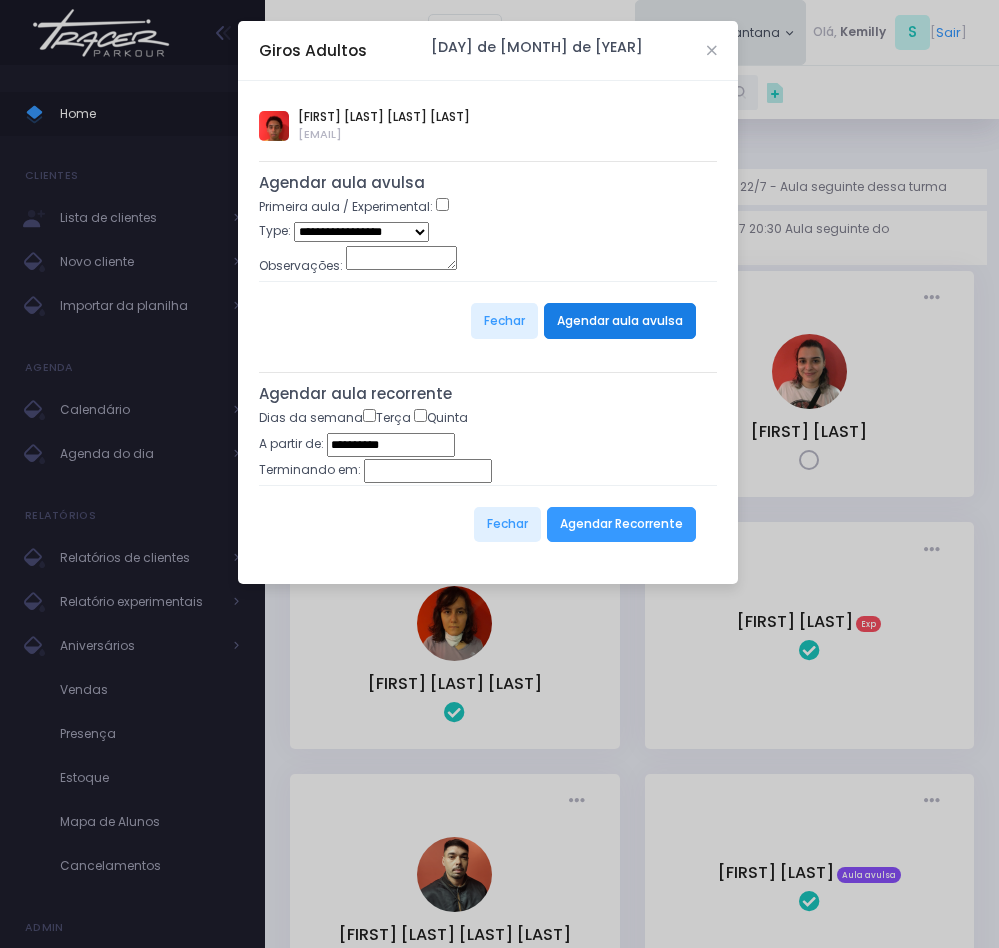 click on "Agendar aula avulsa" at bounding box center (620, 321) 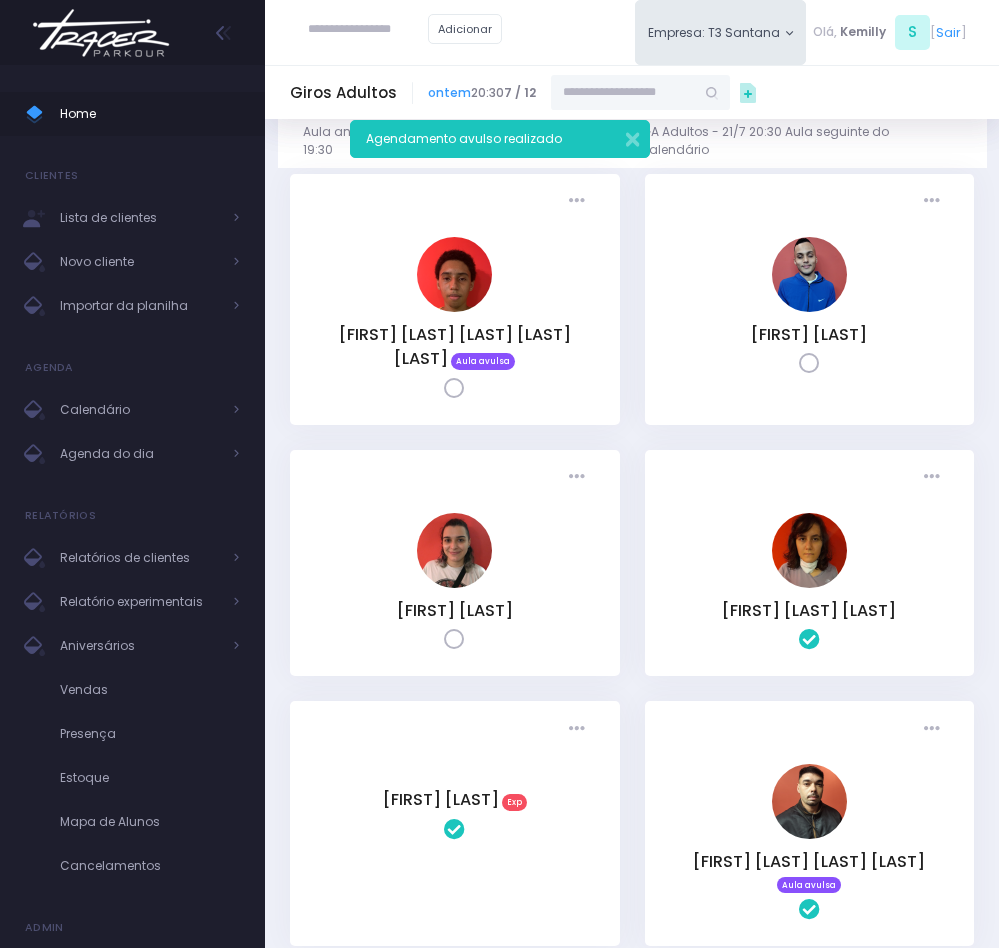 scroll, scrollTop: 150, scrollLeft: 0, axis: vertical 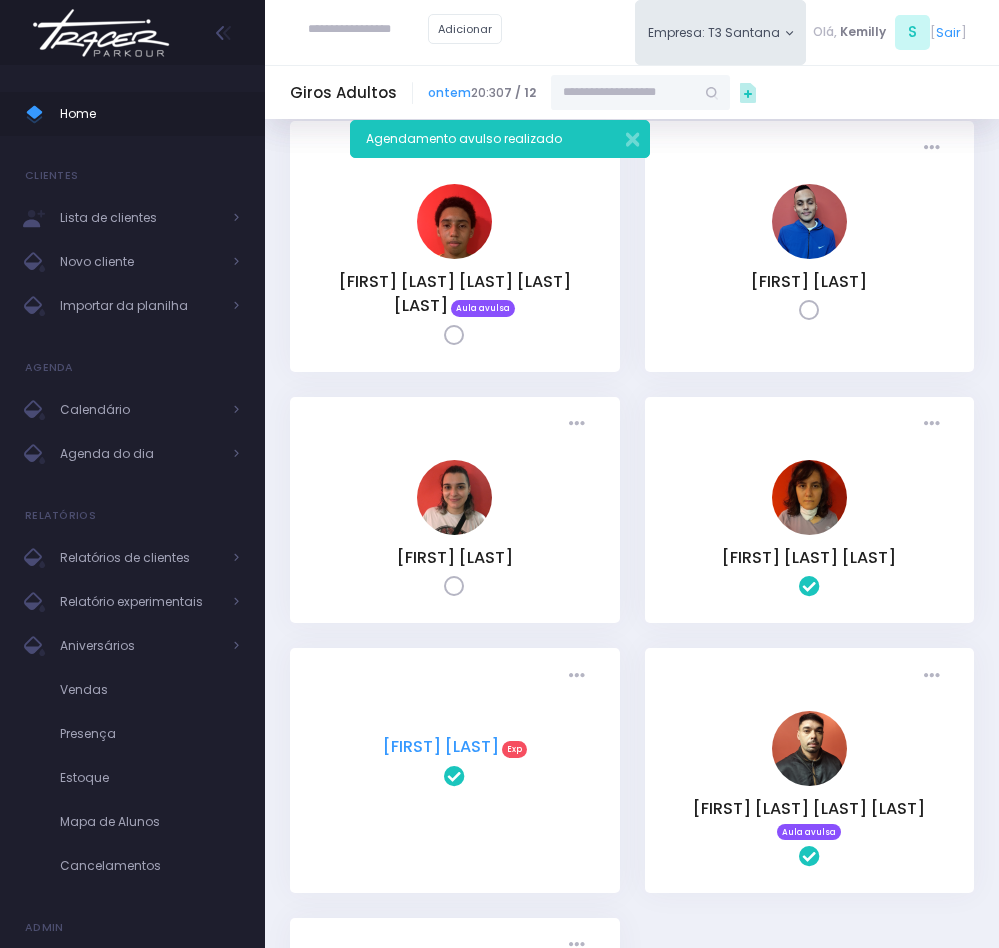 click on "[FIRST] [LAST]" at bounding box center [441, 746] 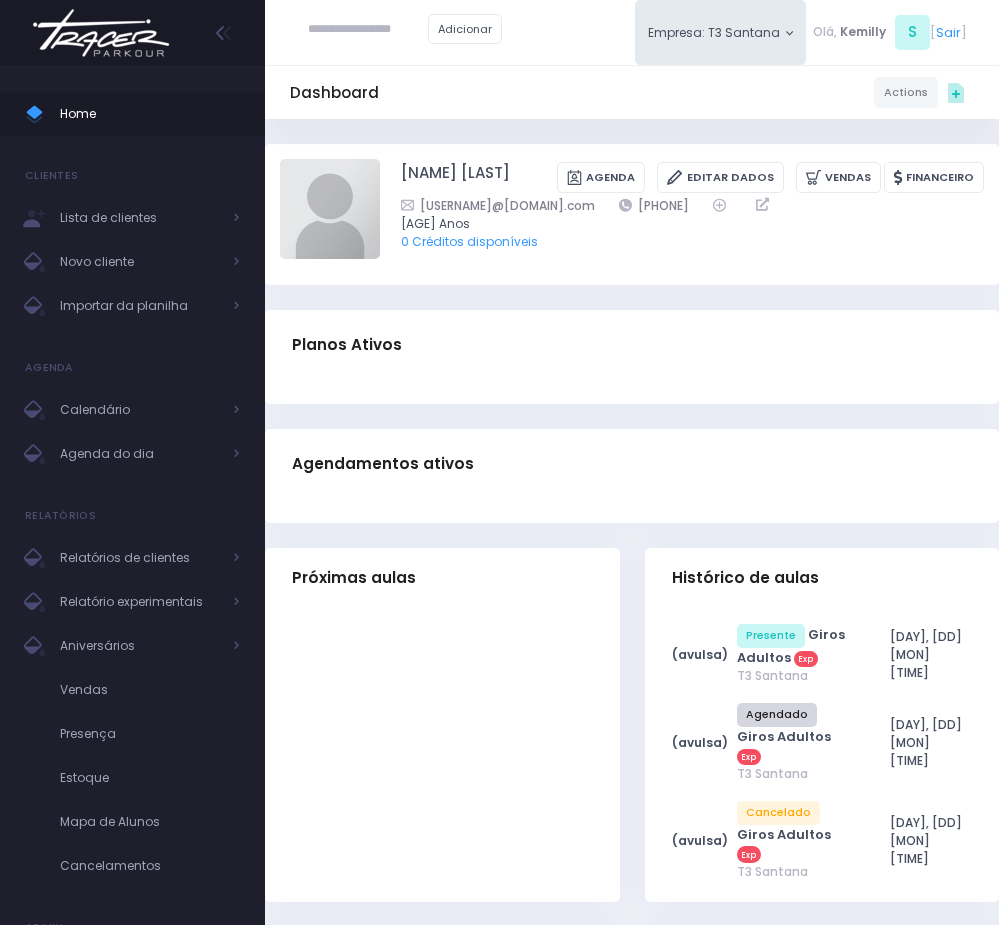 scroll, scrollTop: 0, scrollLeft: 0, axis: both 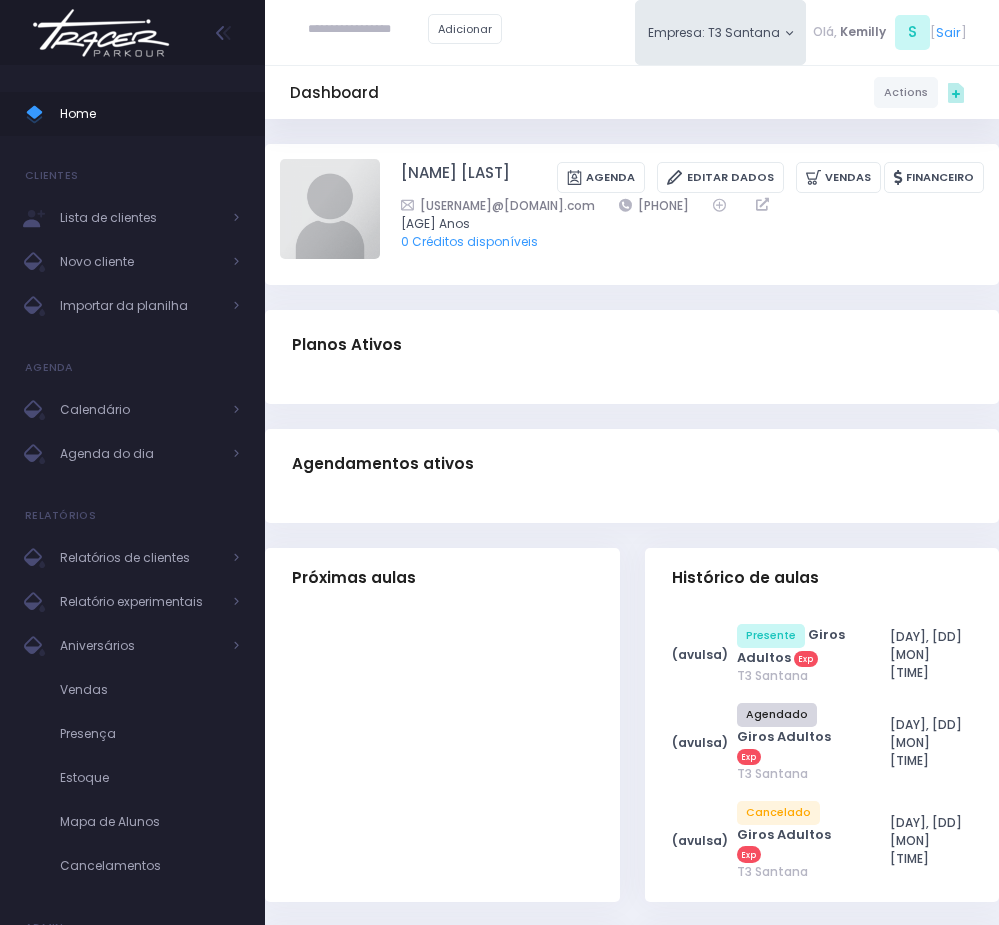 copy on "11982002434" 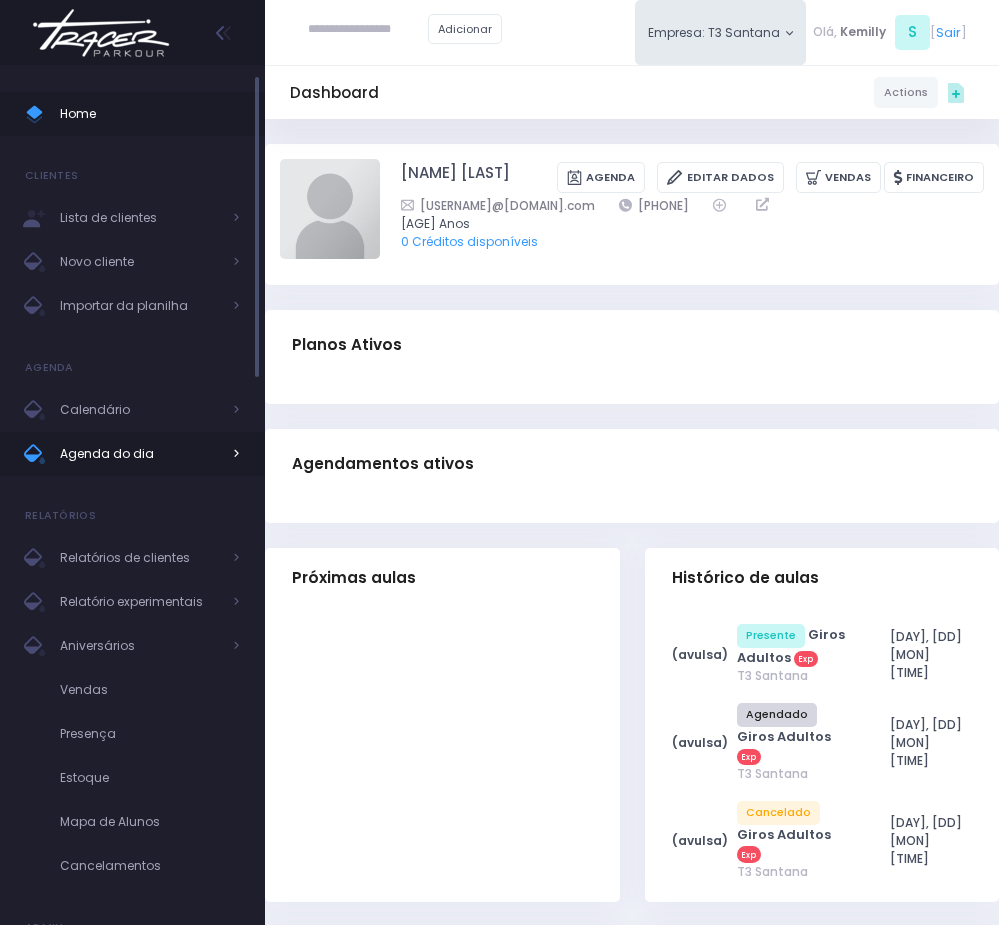 click on "Agenda do dia" at bounding box center [140, 454] 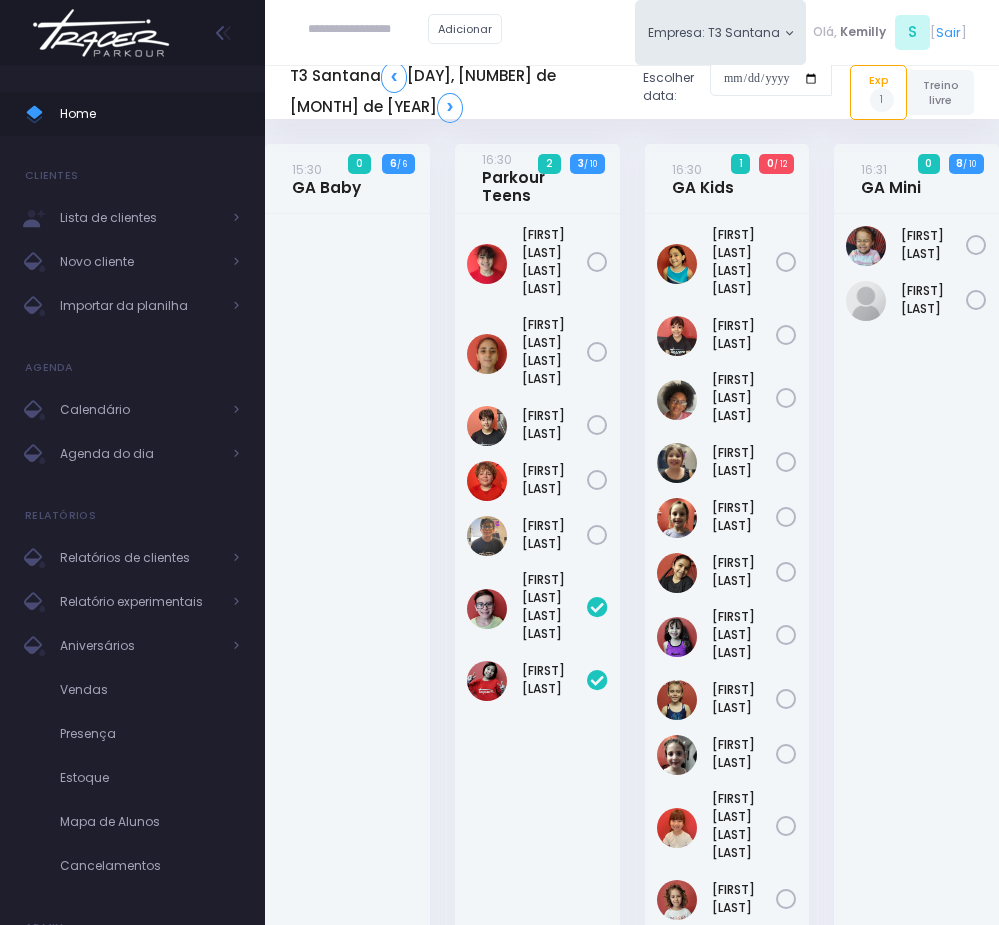 scroll, scrollTop: 0, scrollLeft: 0, axis: both 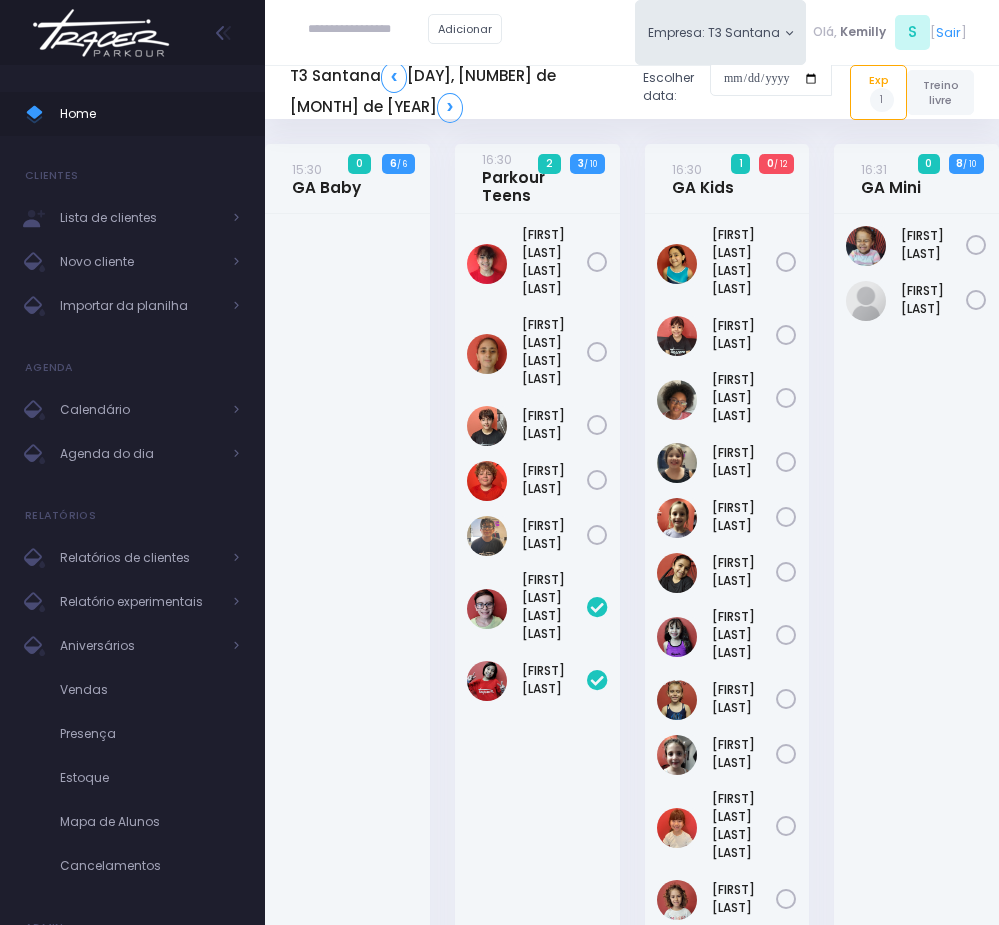click at bounding box center [368, 30] 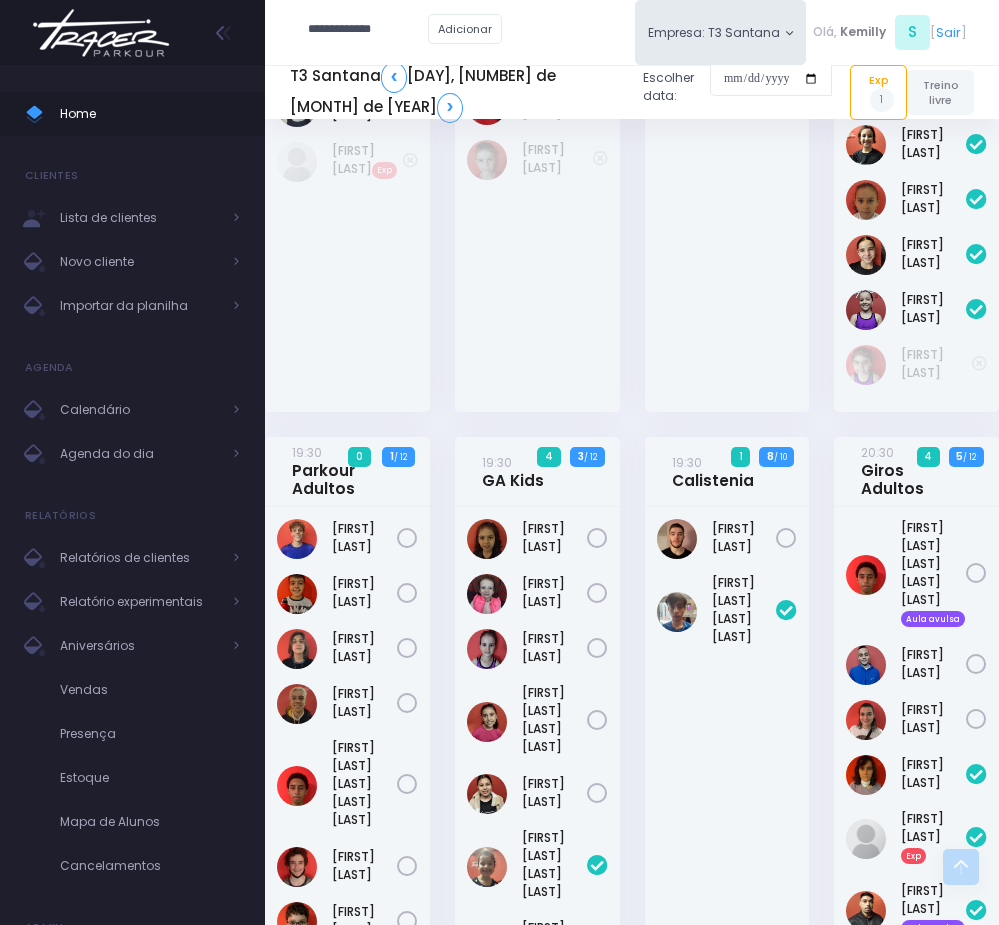 scroll, scrollTop: 1843, scrollLeft: 0, axis: vertical 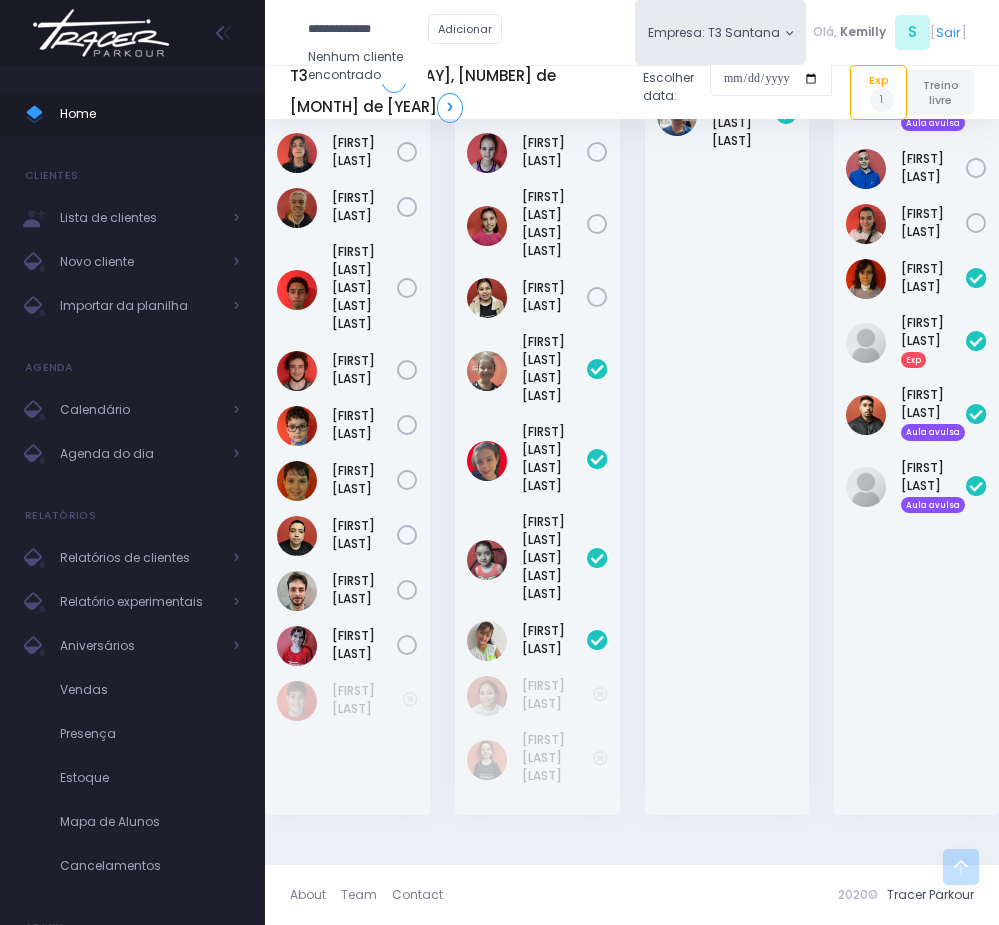 type on "**********" 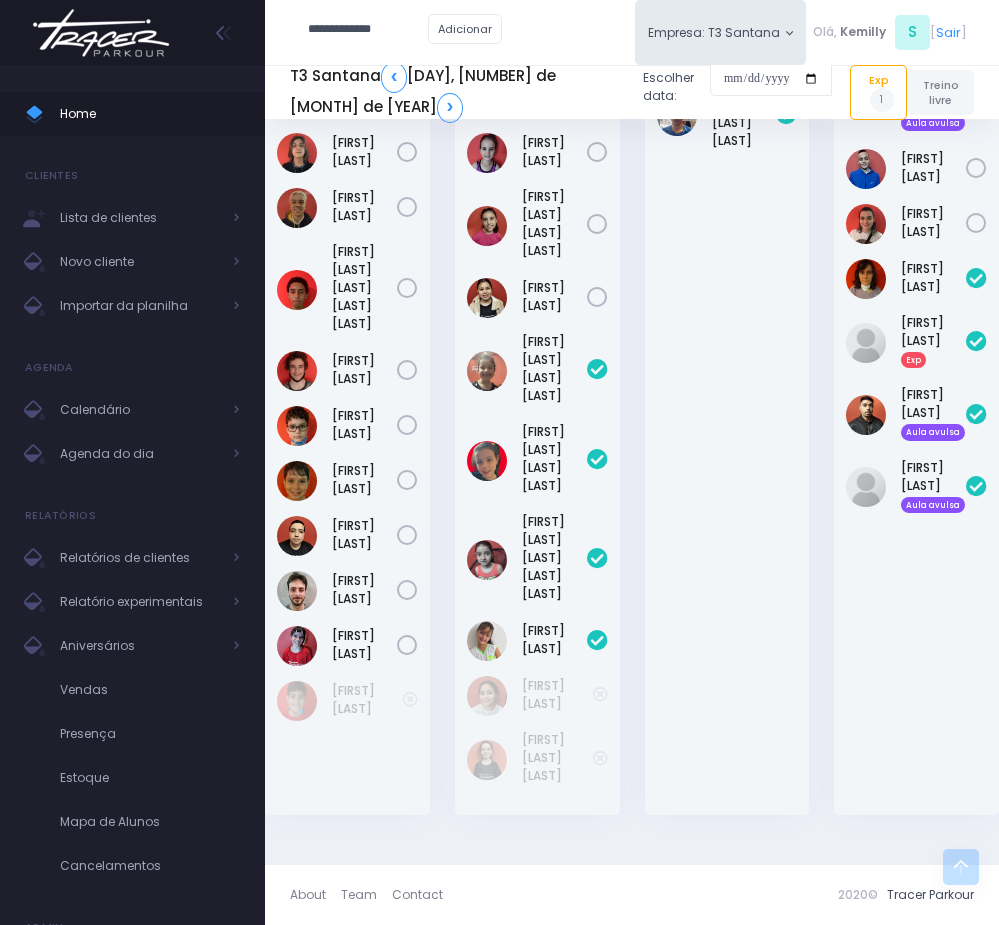 click at bounding box center (976, 168) 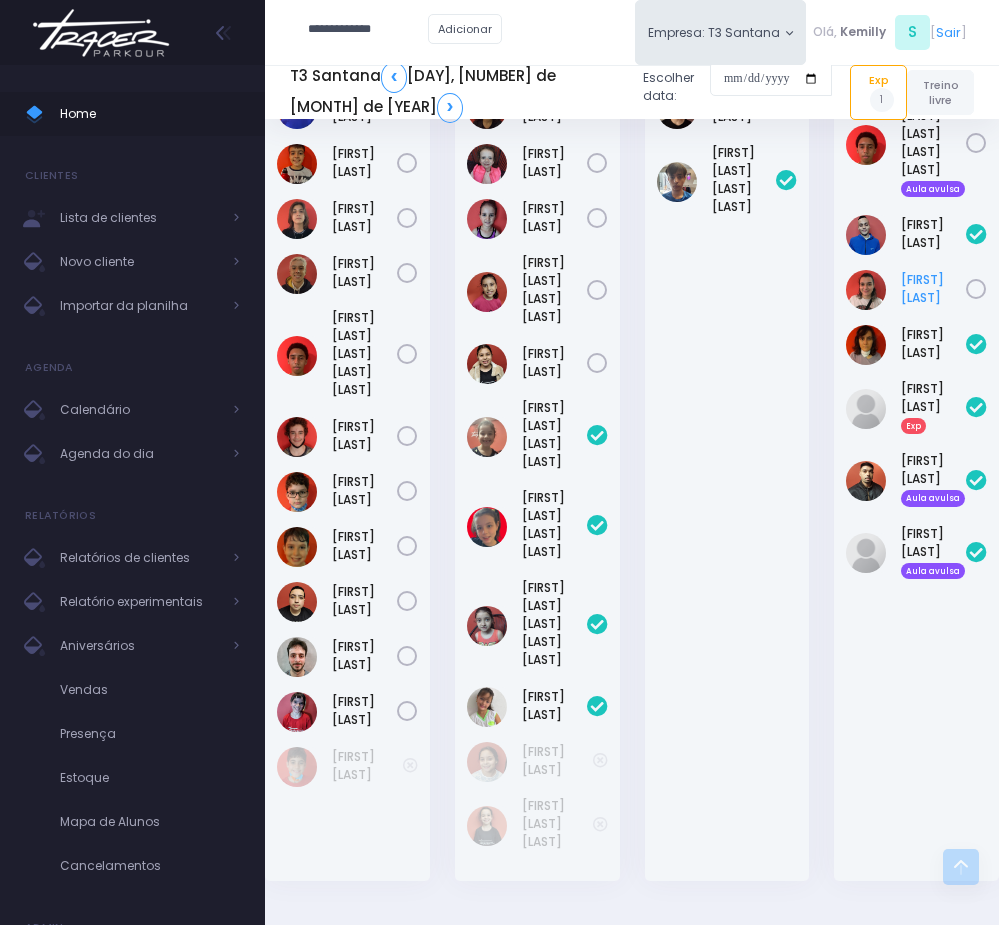 scroll, scrollTop: 1693, scrollLeft: 0, axis: vertical 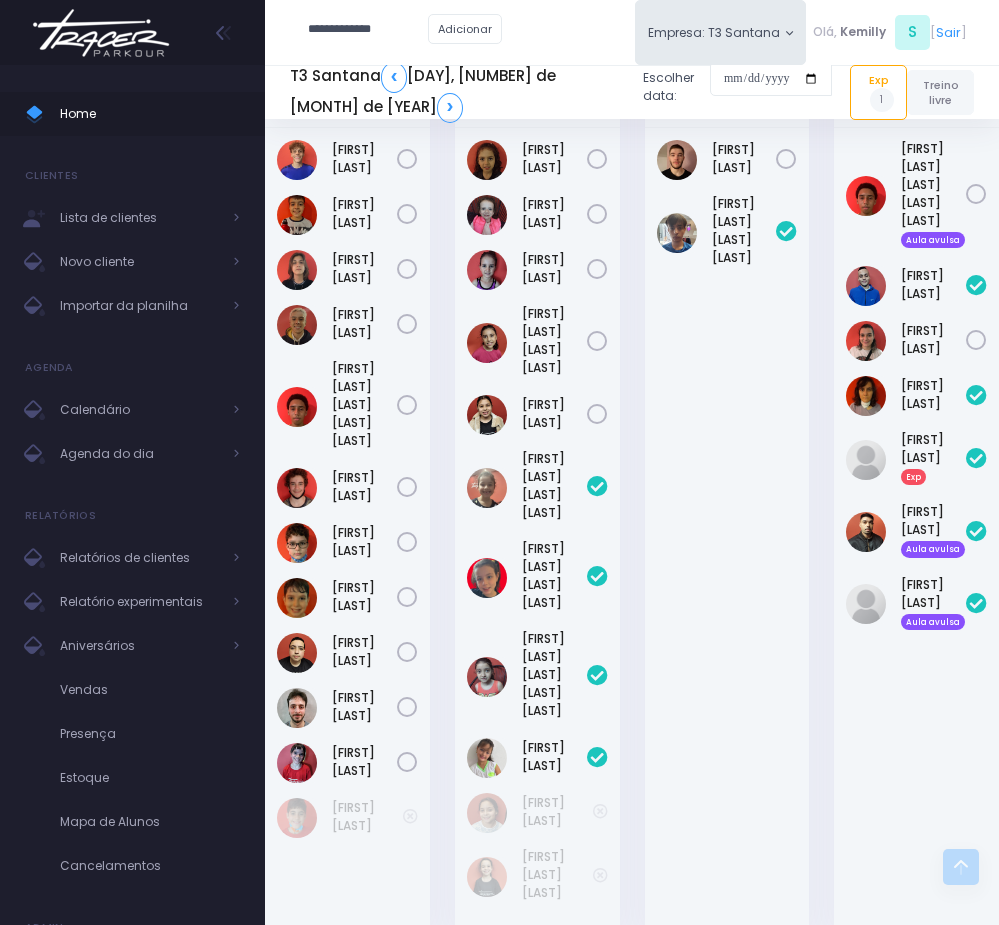 click at bounding box center [976, 194] 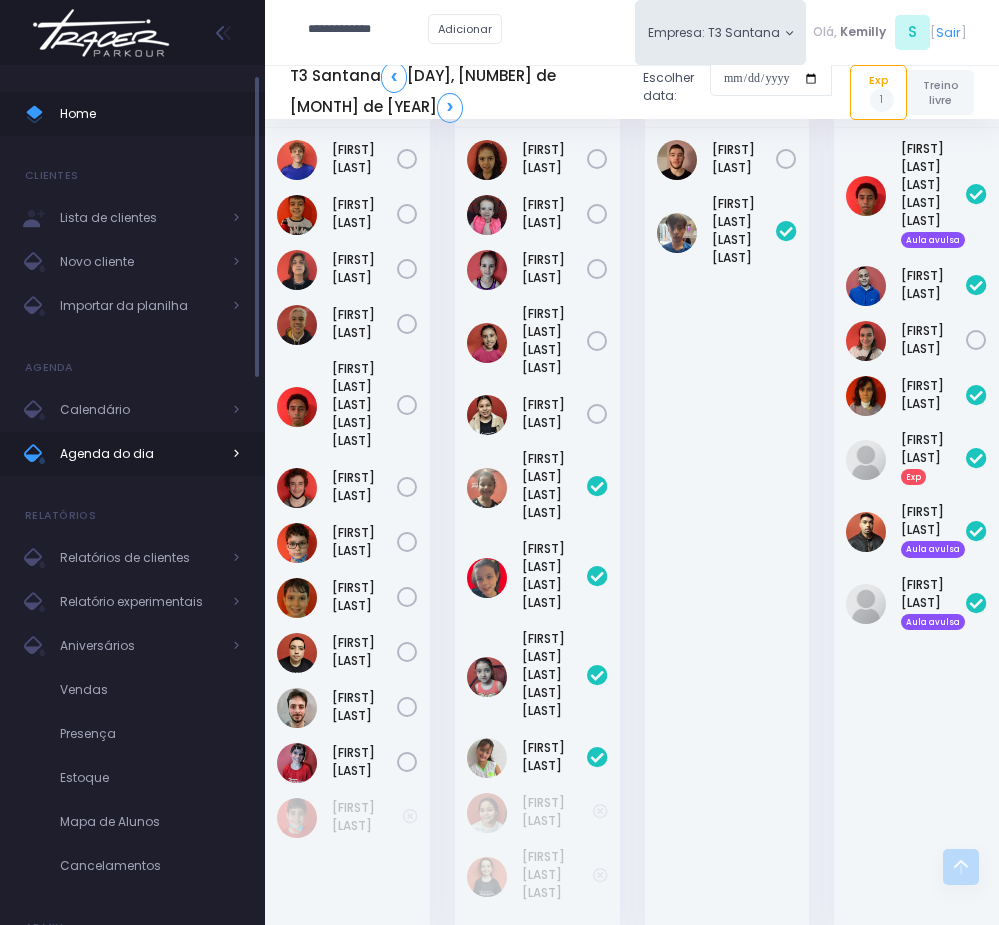 click on "Agenda do dia" at bounding box center [132, 454] 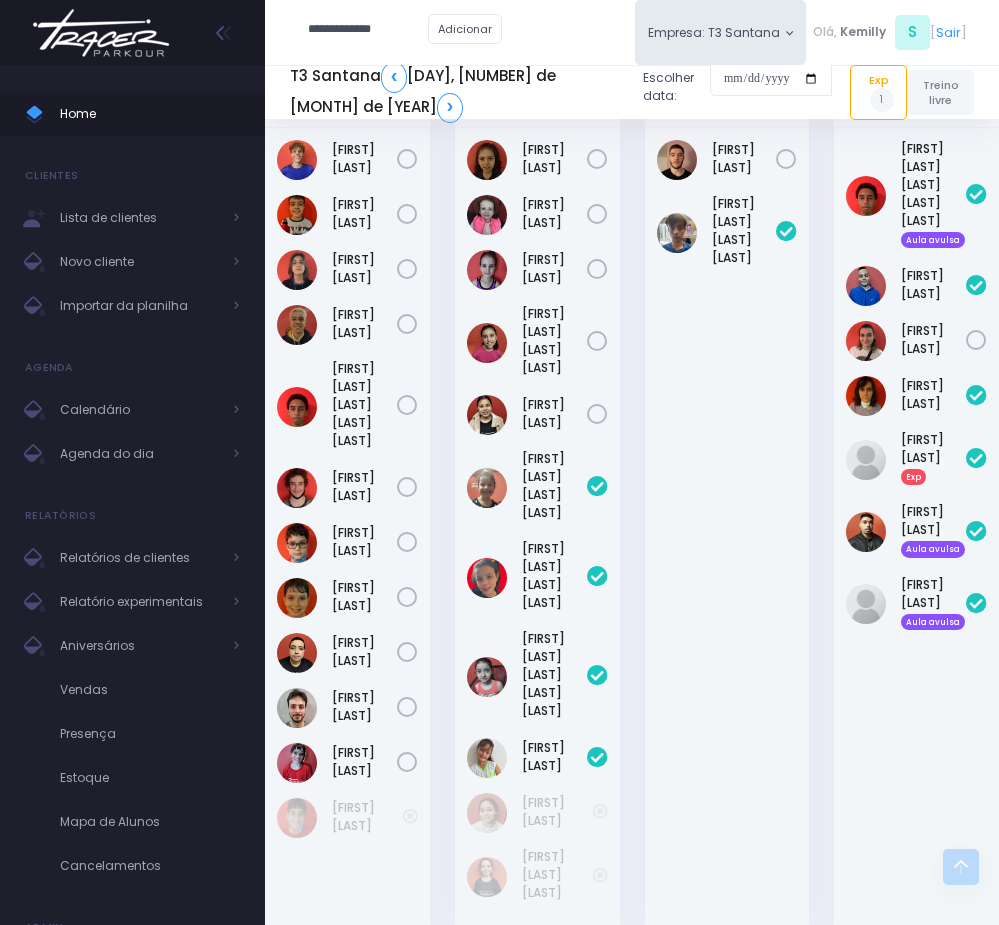 click on "**********" at bounding box center (368, 30) 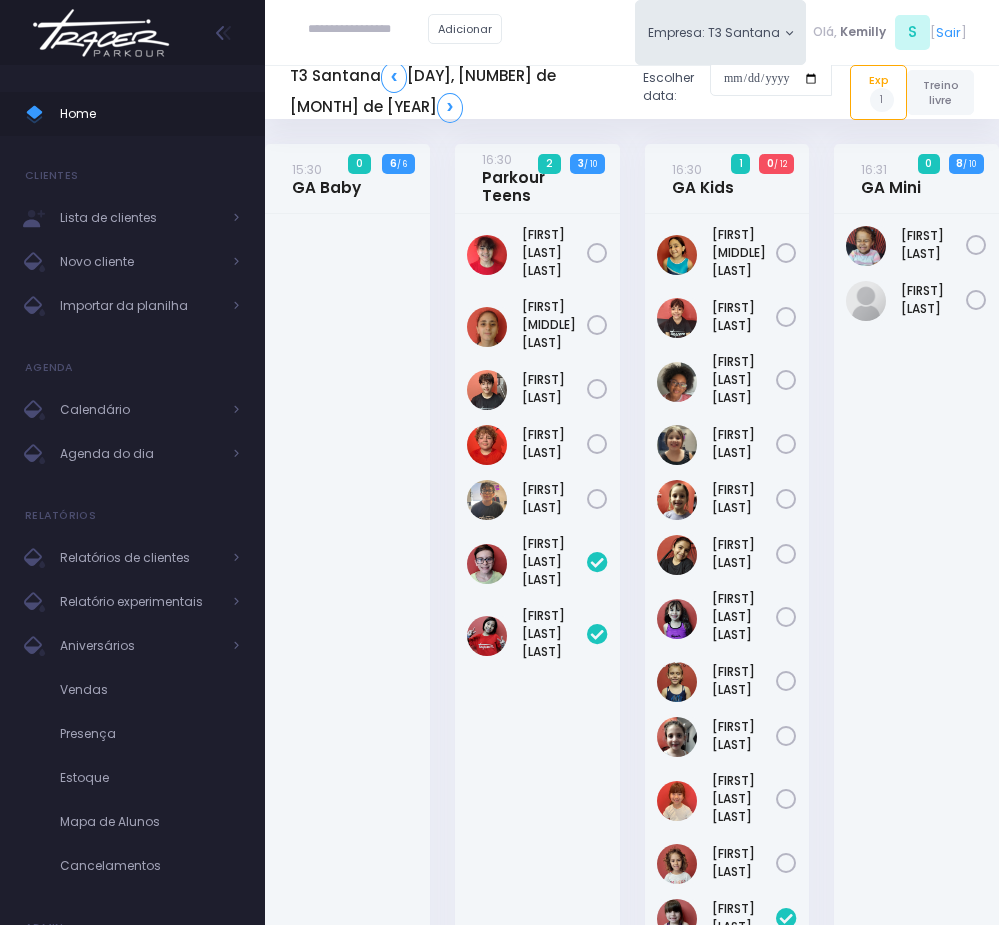 scroll, scrollTop: 0, scrollLeft: 0, axis: both 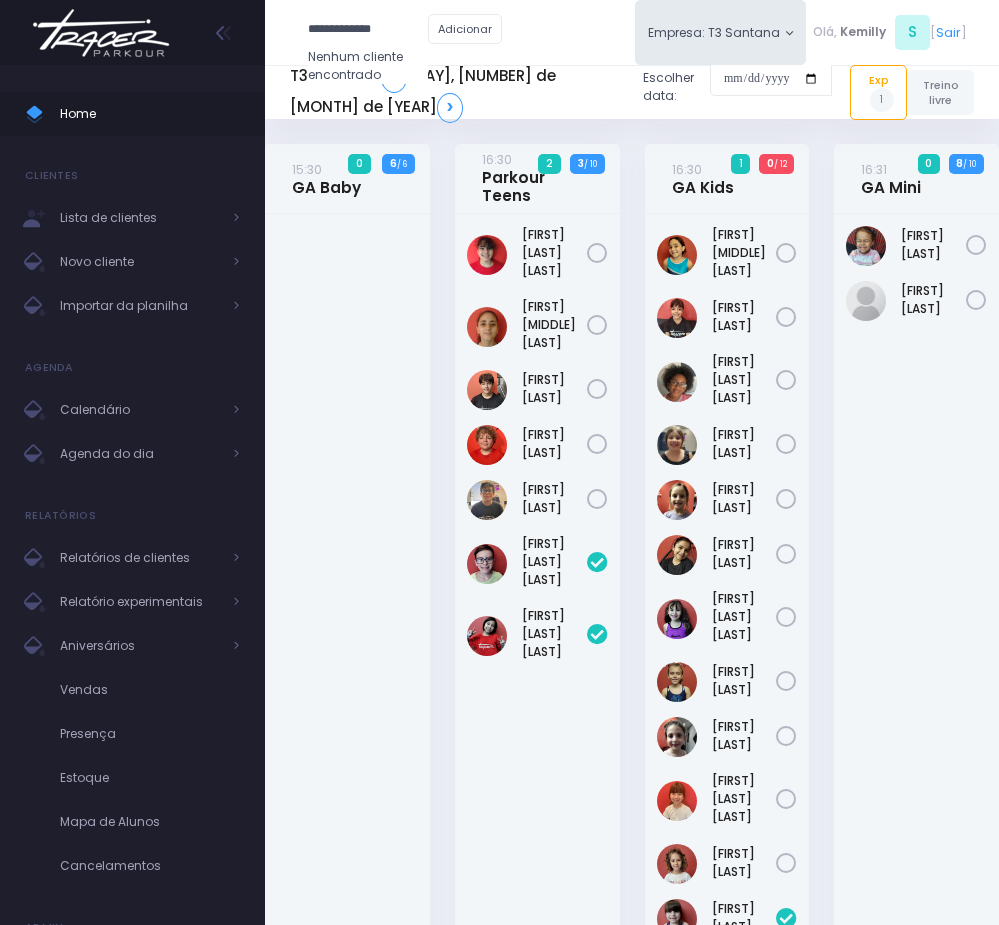 click on "**********" at bounding box center [368, 30] 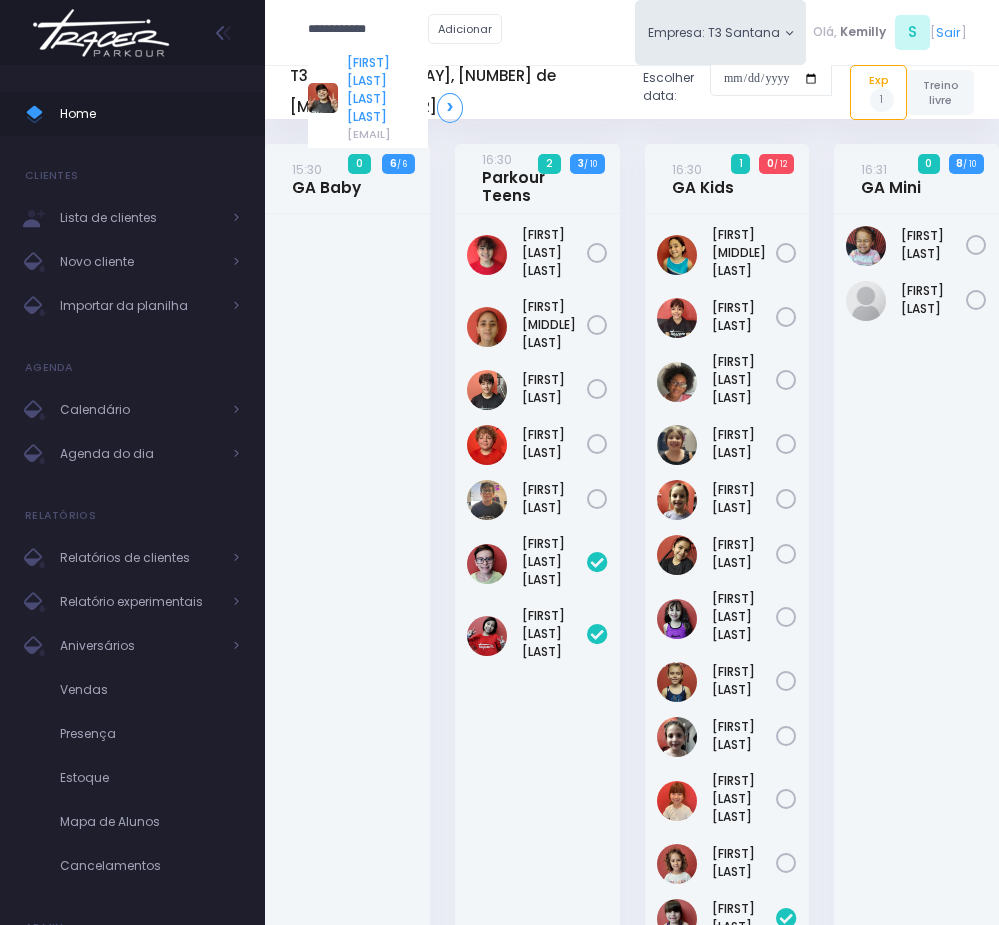 click on "[FIRST] [LAST] [LAST] [LAST]" at bounding box center (387, 90) 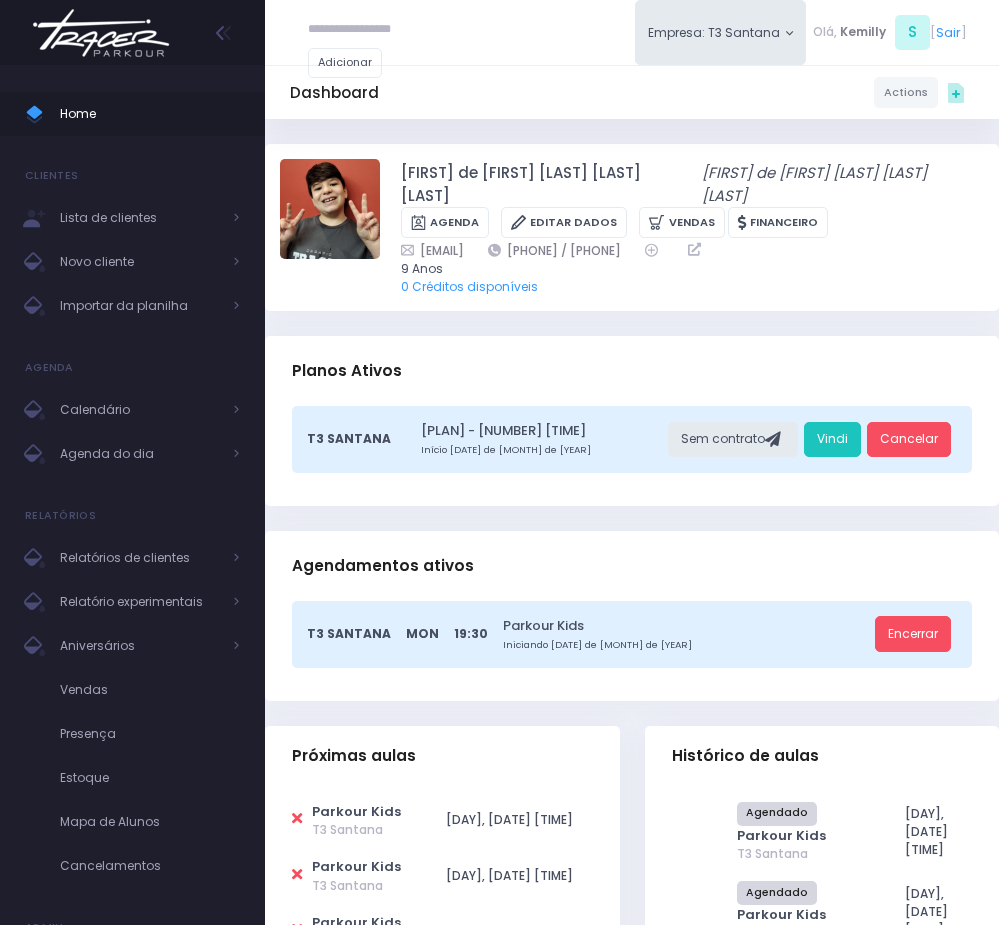 scroll, scrollTop: 0, scrollLeft: 0, axis: both 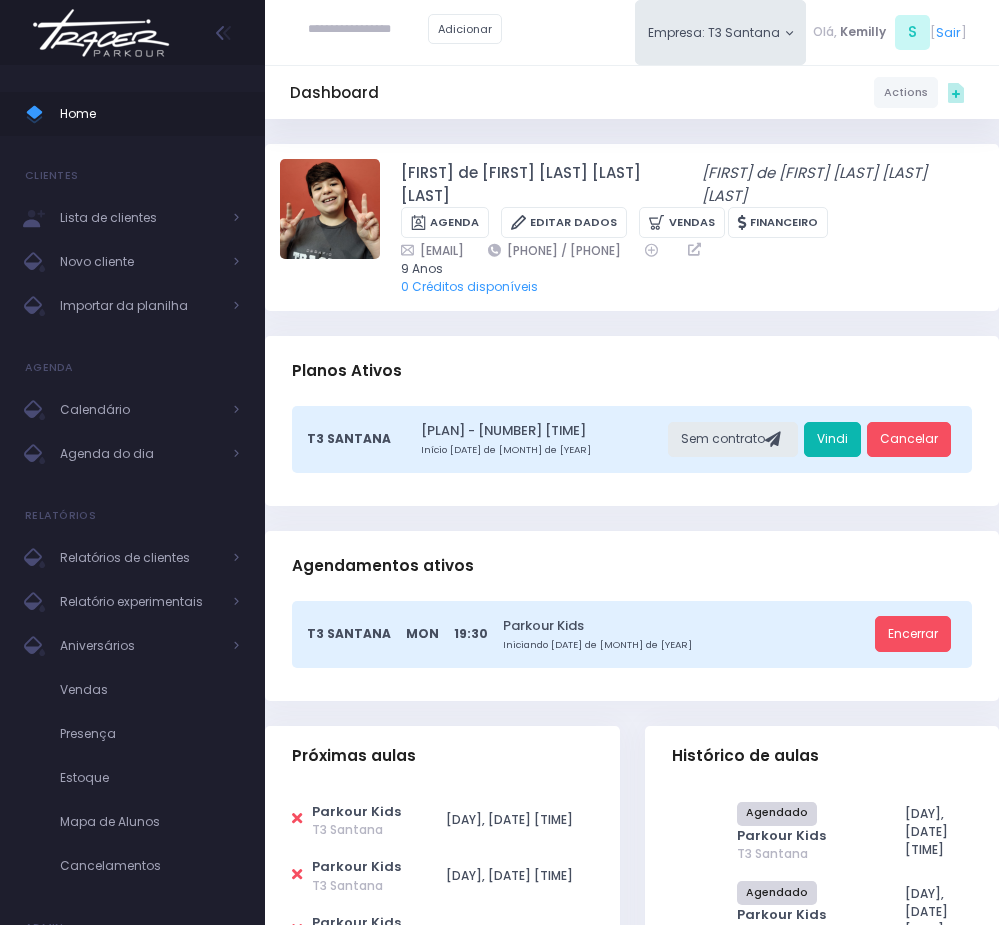 click on "Vindi" at bounding box center [832, 440] 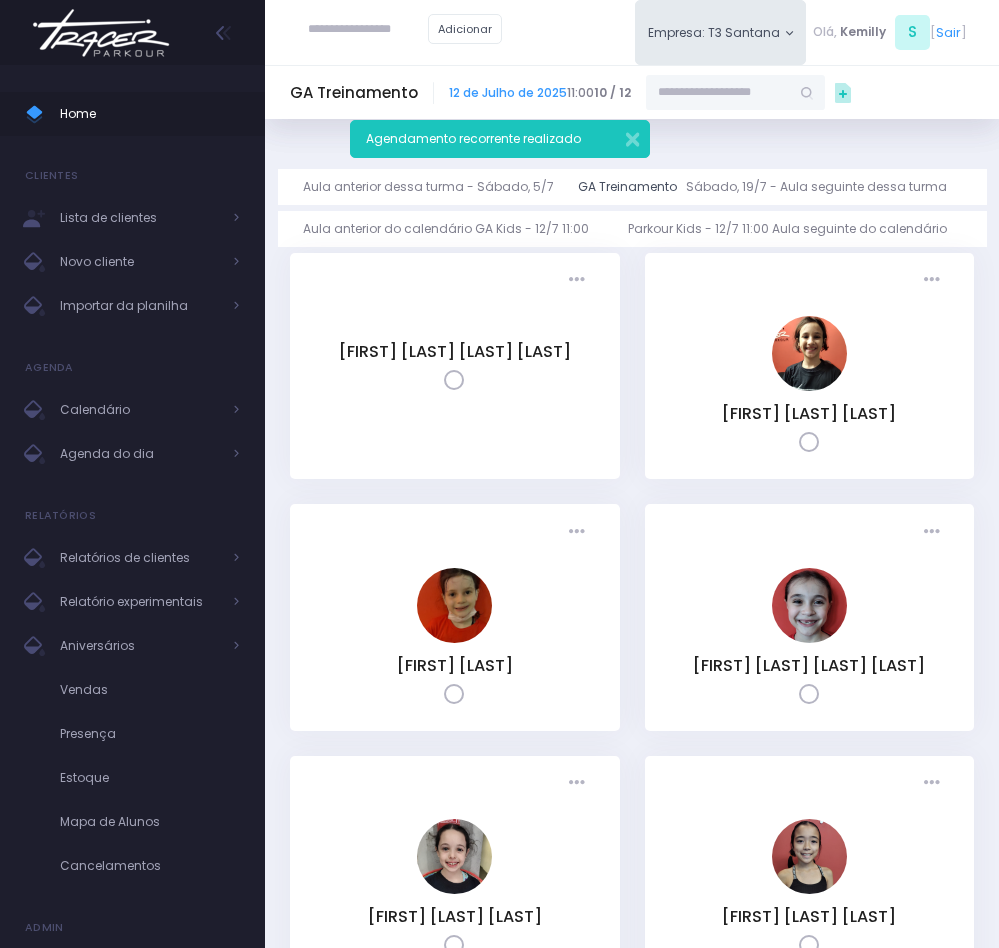 scroll, scrollTop: 0, scrollLeft: 0, axis: both 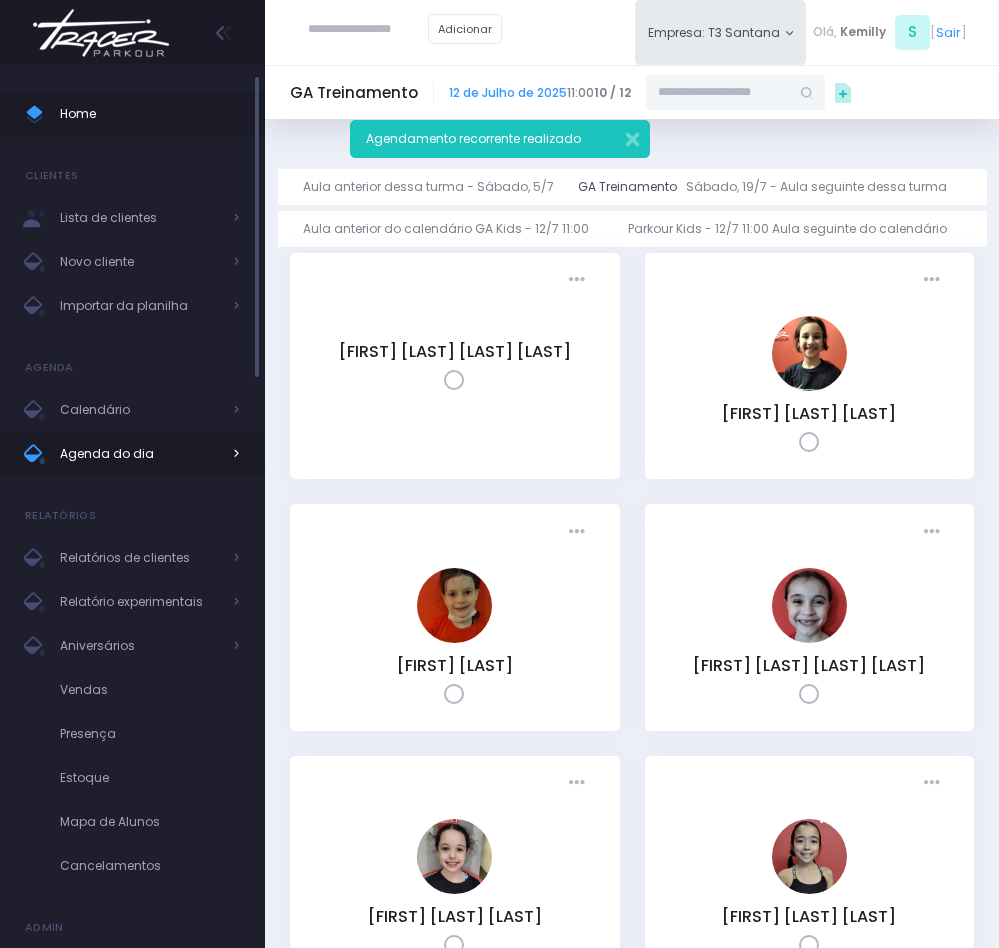 click on "Agenda do dia" at bounding box center [140, 454] 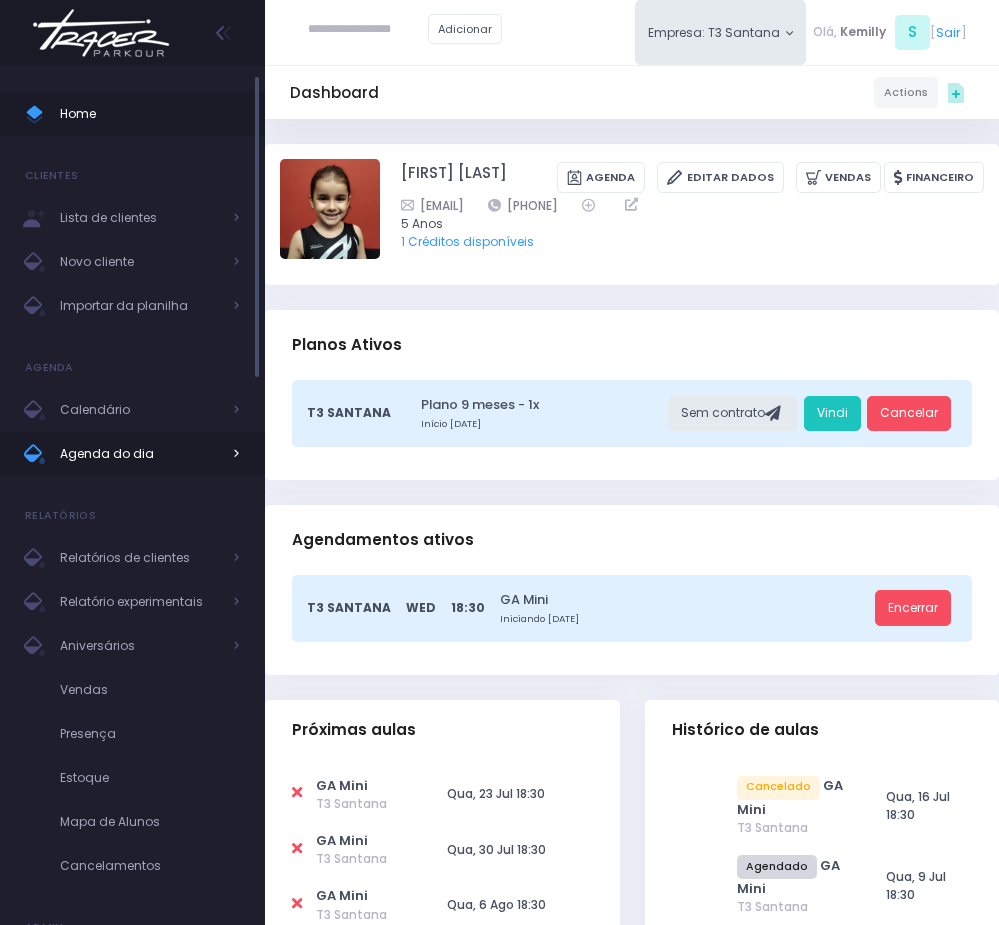 scroll, scrollTop: 0, scrollLeft: 0, axis: both 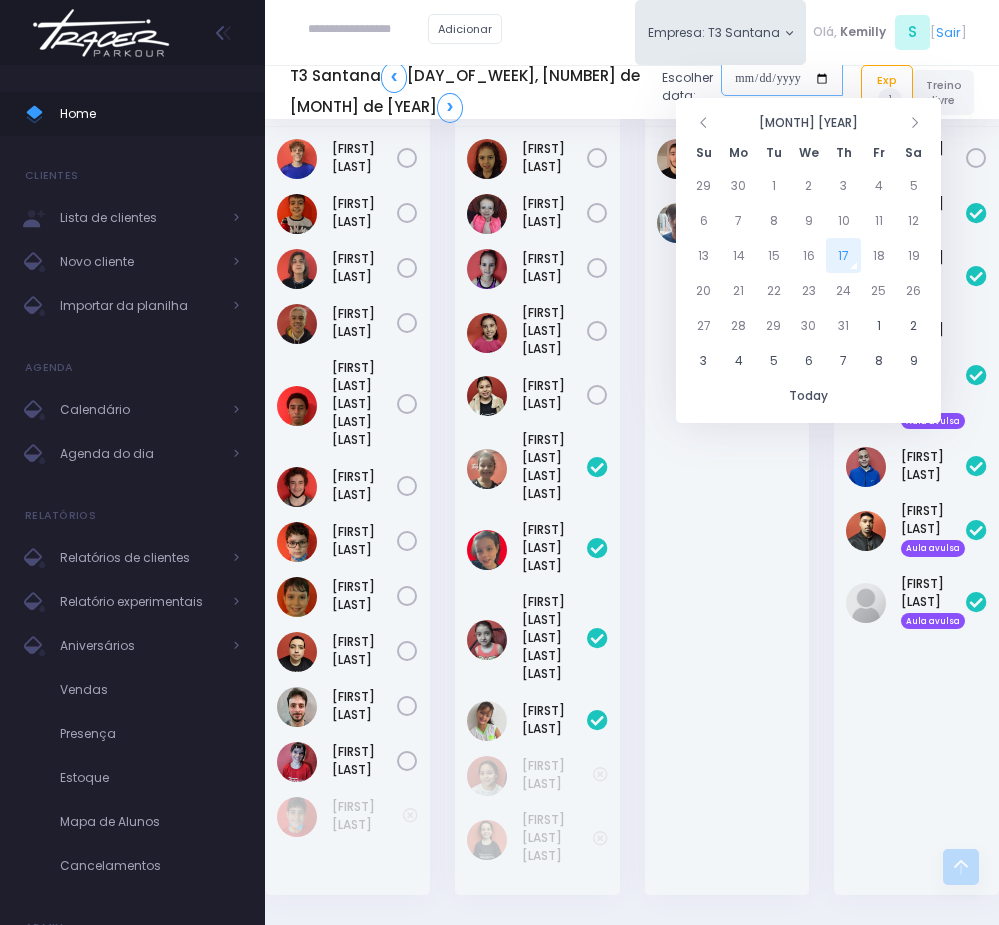 click at bounding box center [782, 79] 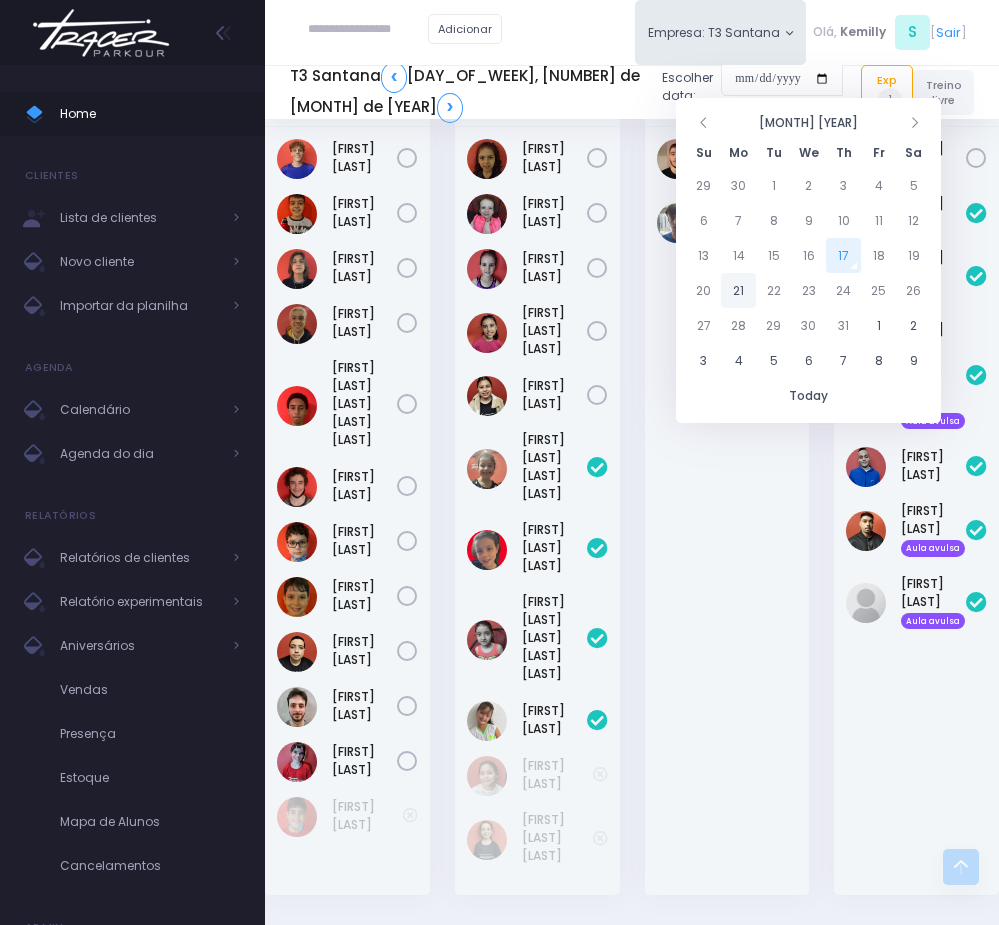 click on "21" at bounding box center [738, 290] 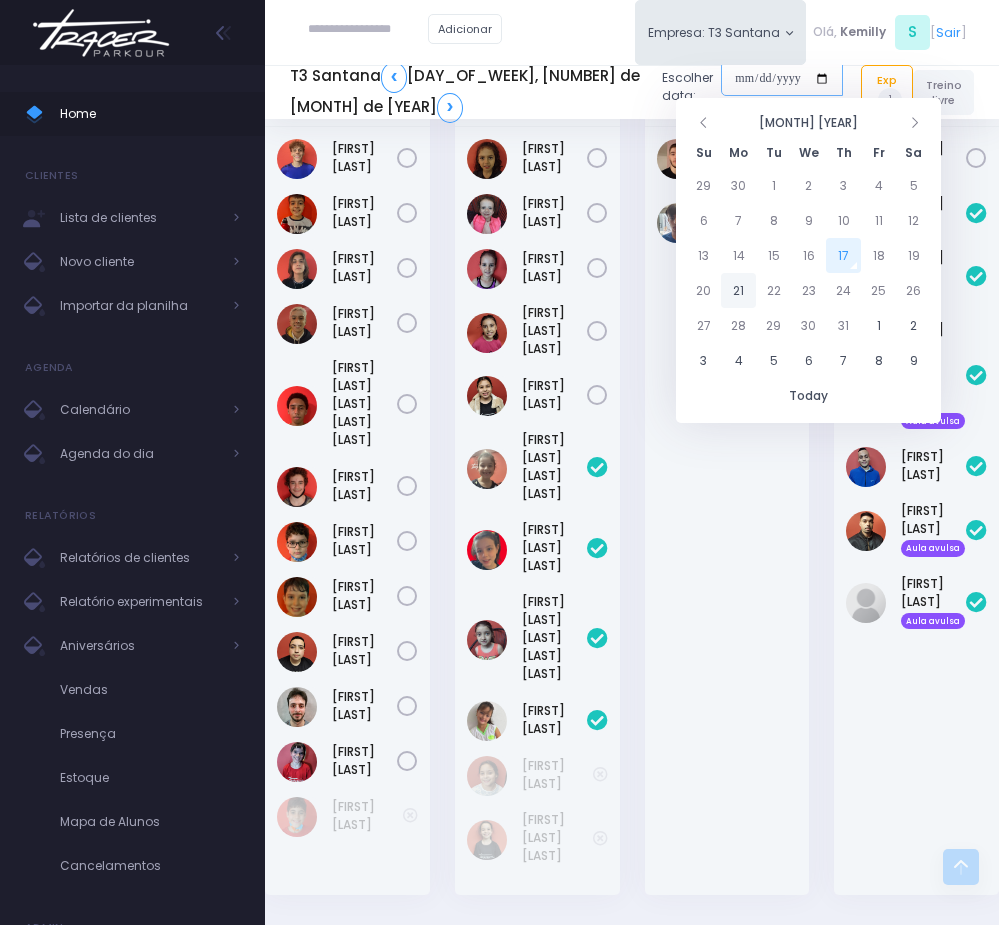 type on "**********" 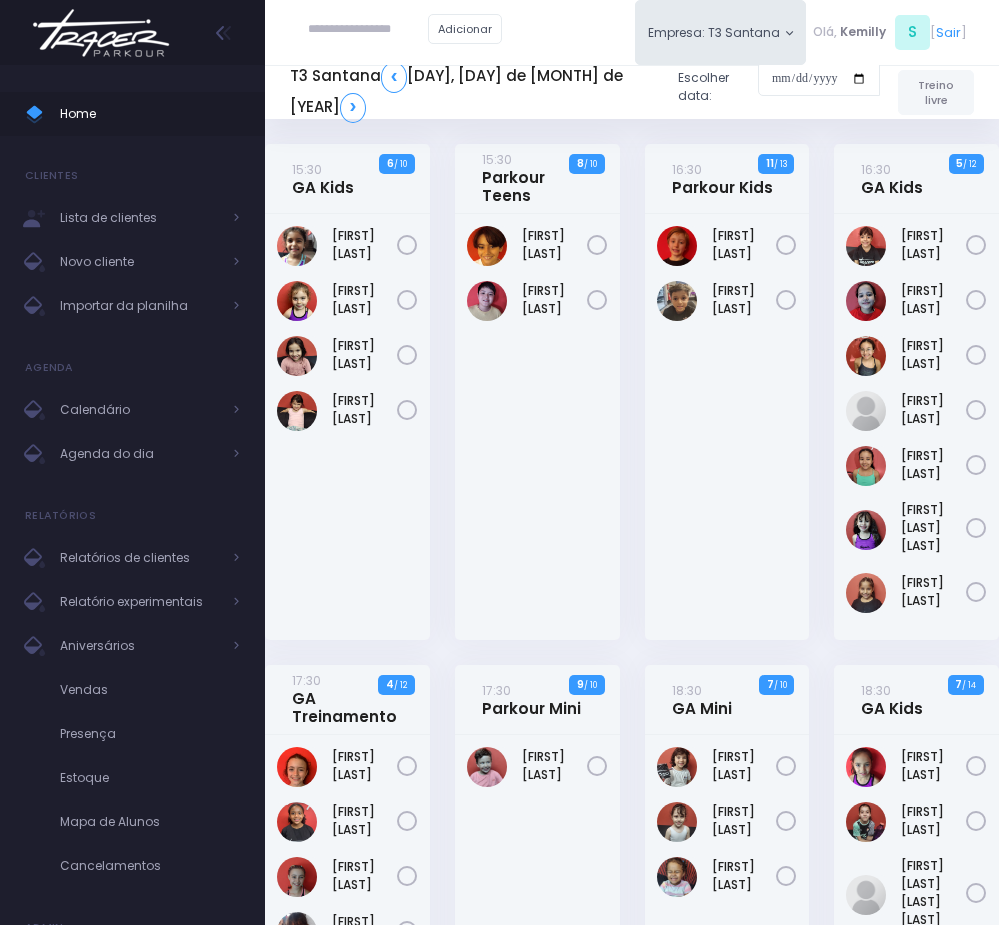 scroll, scrollTop: 0, scrollLeft: 0, axis: both 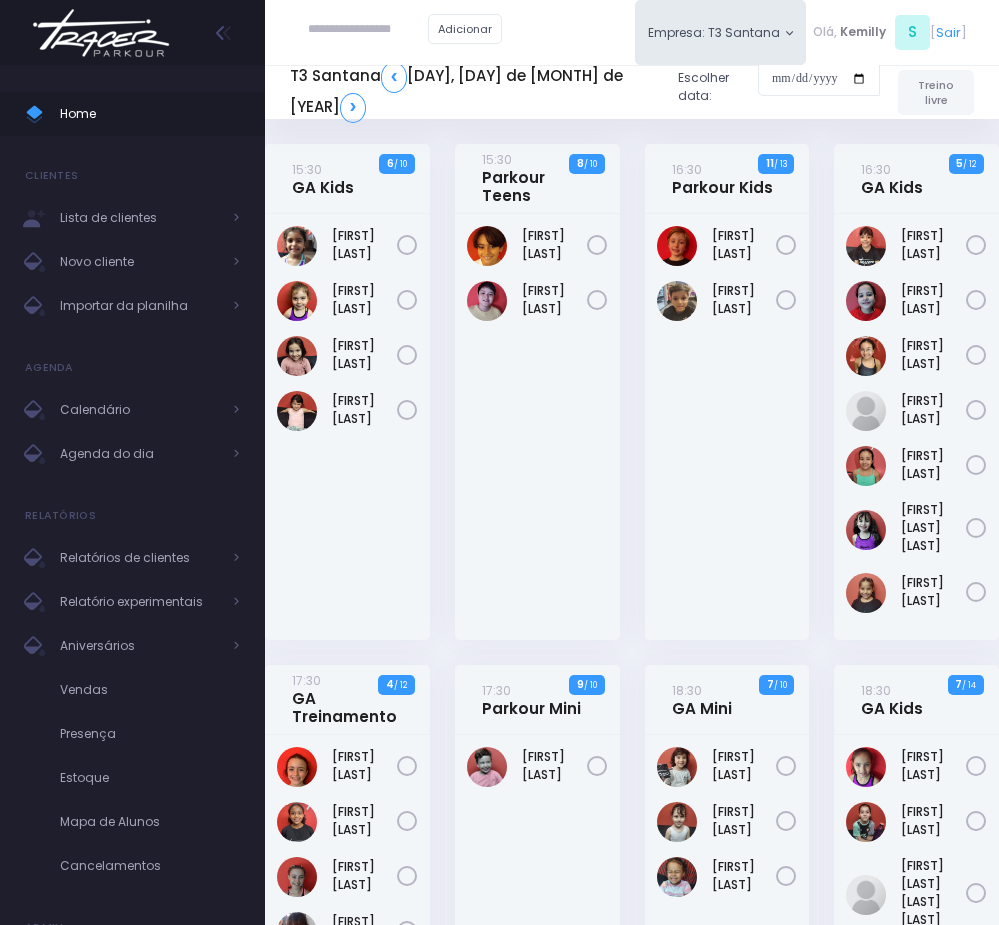 click on "Chiara Marques" at bounding box center (347, 427) 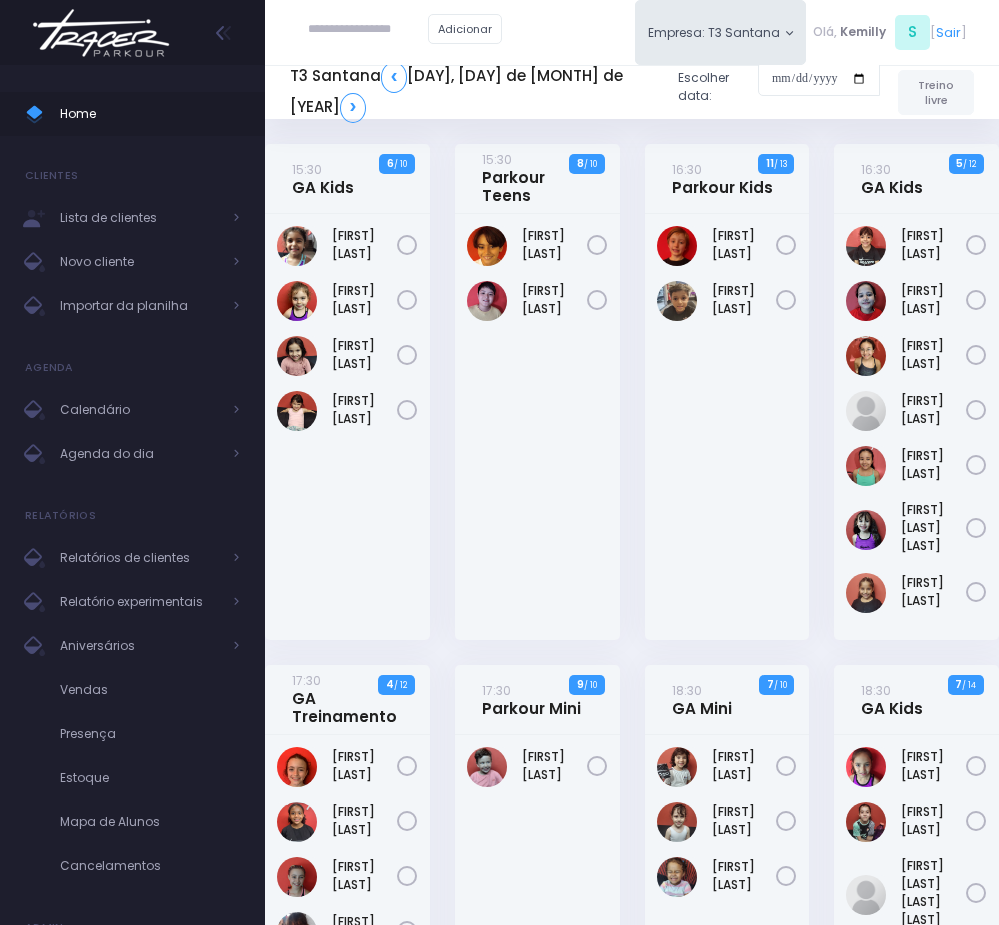 scroll, scrollTop: 150, scrollLeft: 0, axis: vertical 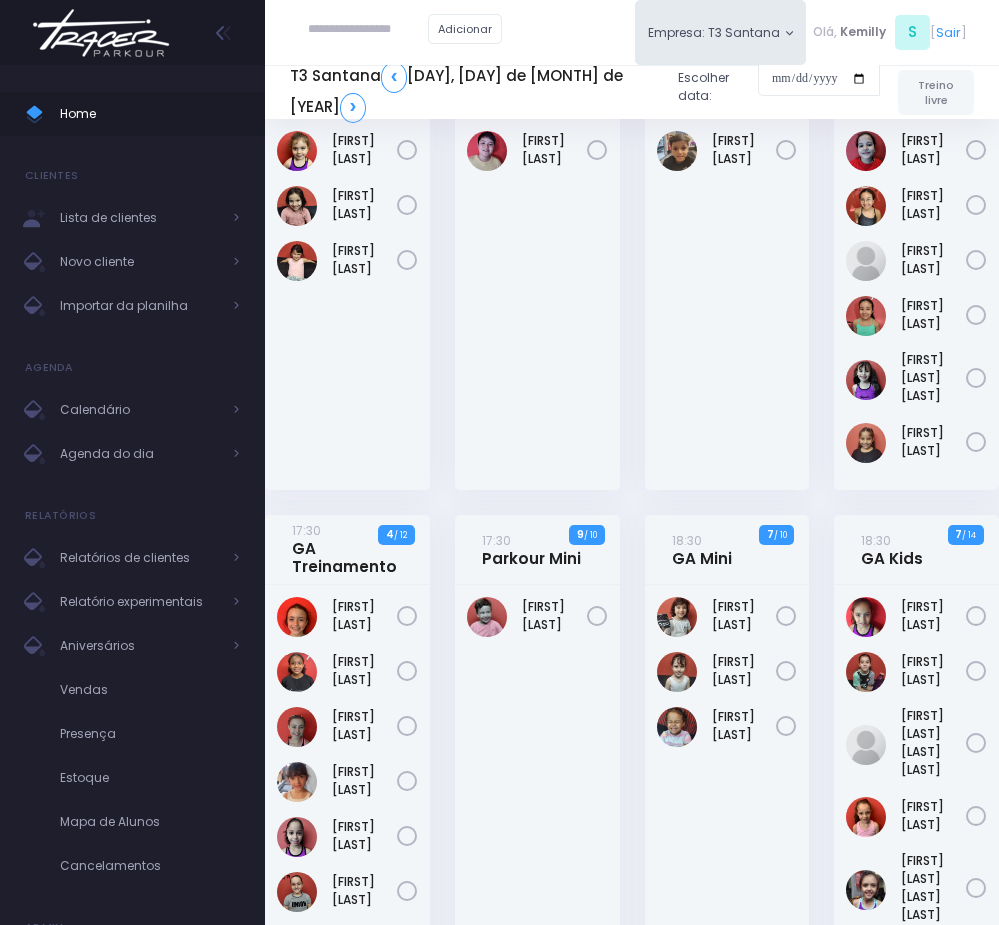click on "Adicionar
Empresa: T3 Santana
T2 Cerro T3 Santana T4 Pompeia Olá, S" at bounding box center (632, 32) 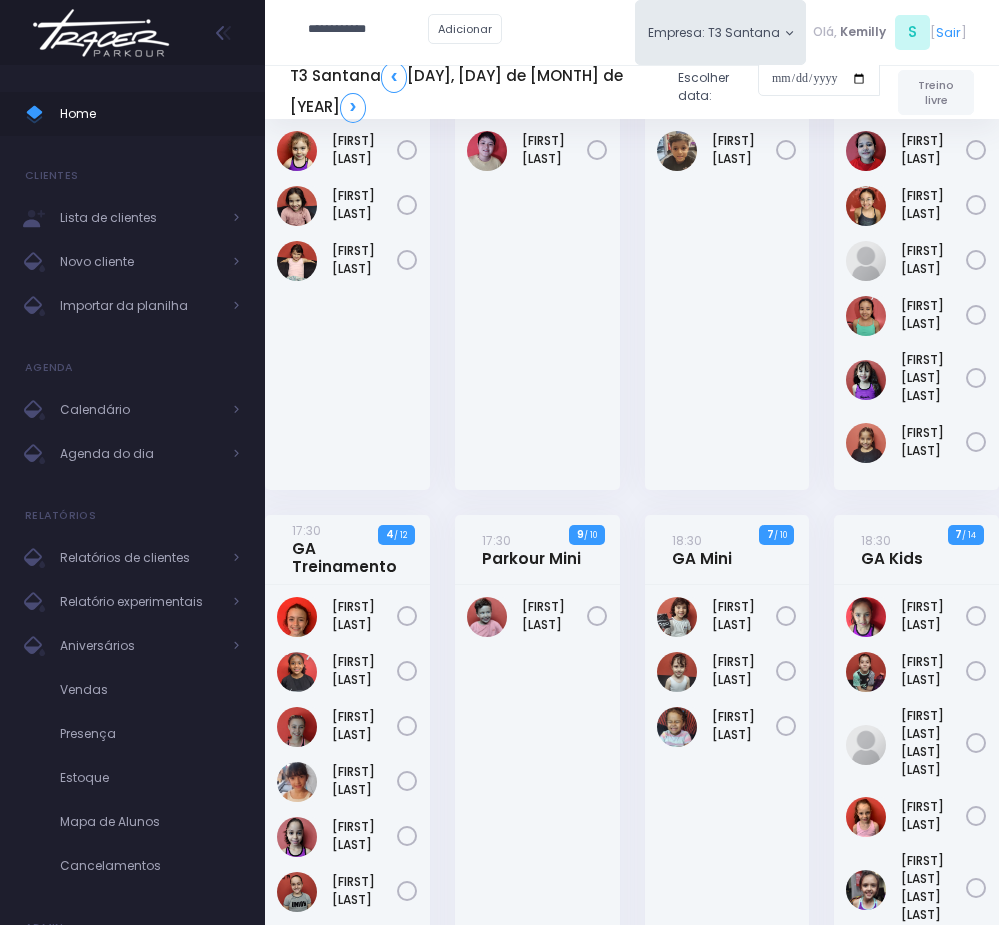 type on "**********" 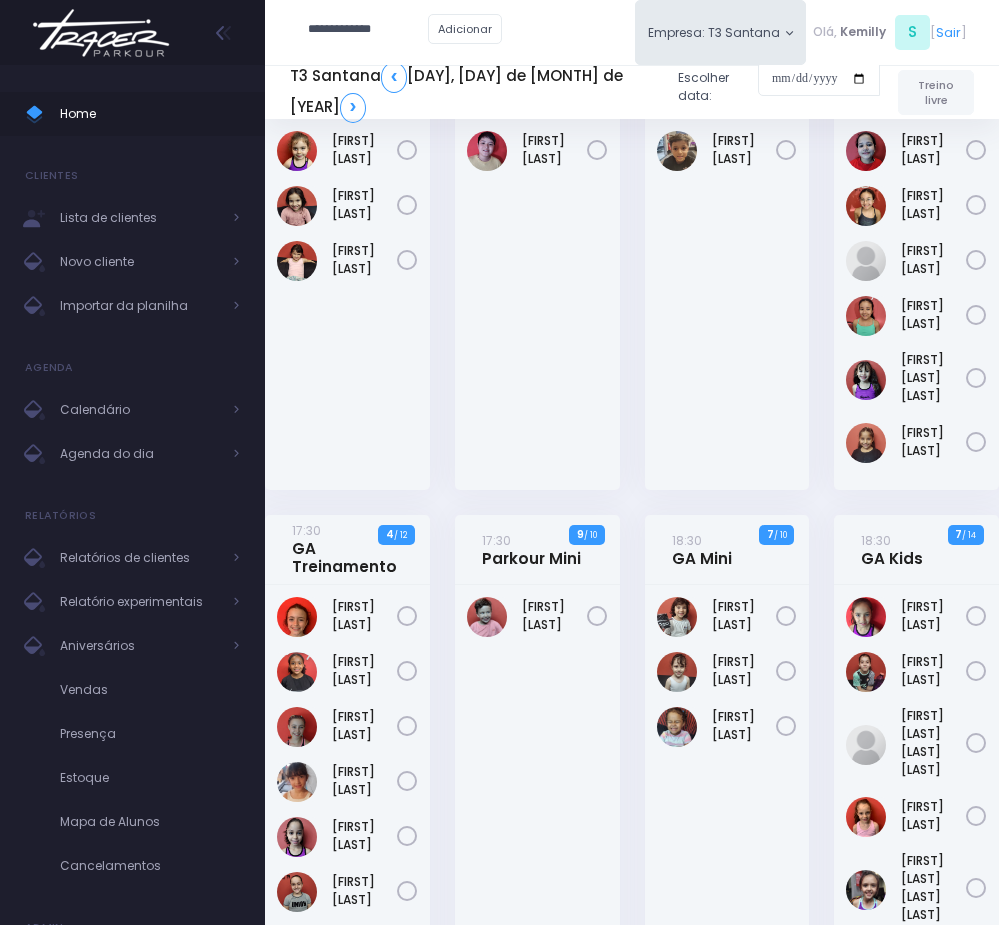 type on "**********" 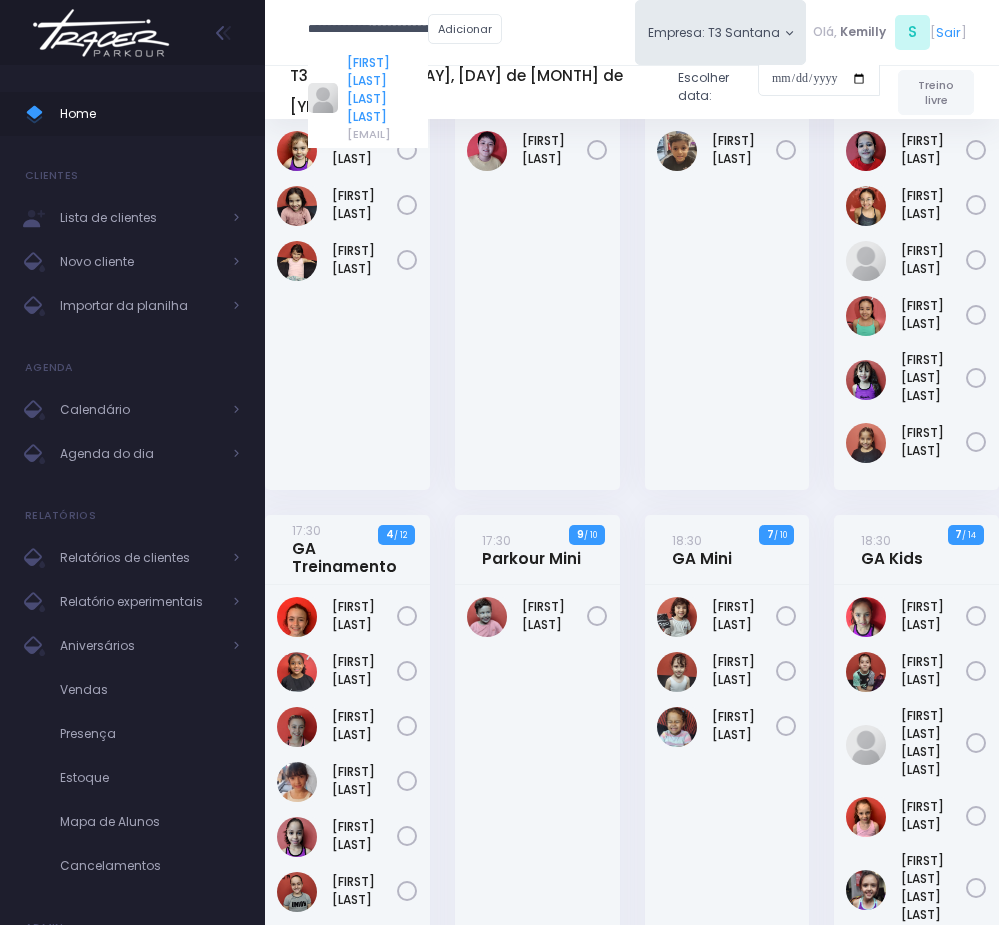 click on "Isabela Maximiano Valga Neves" at bounding box center [387, 90] 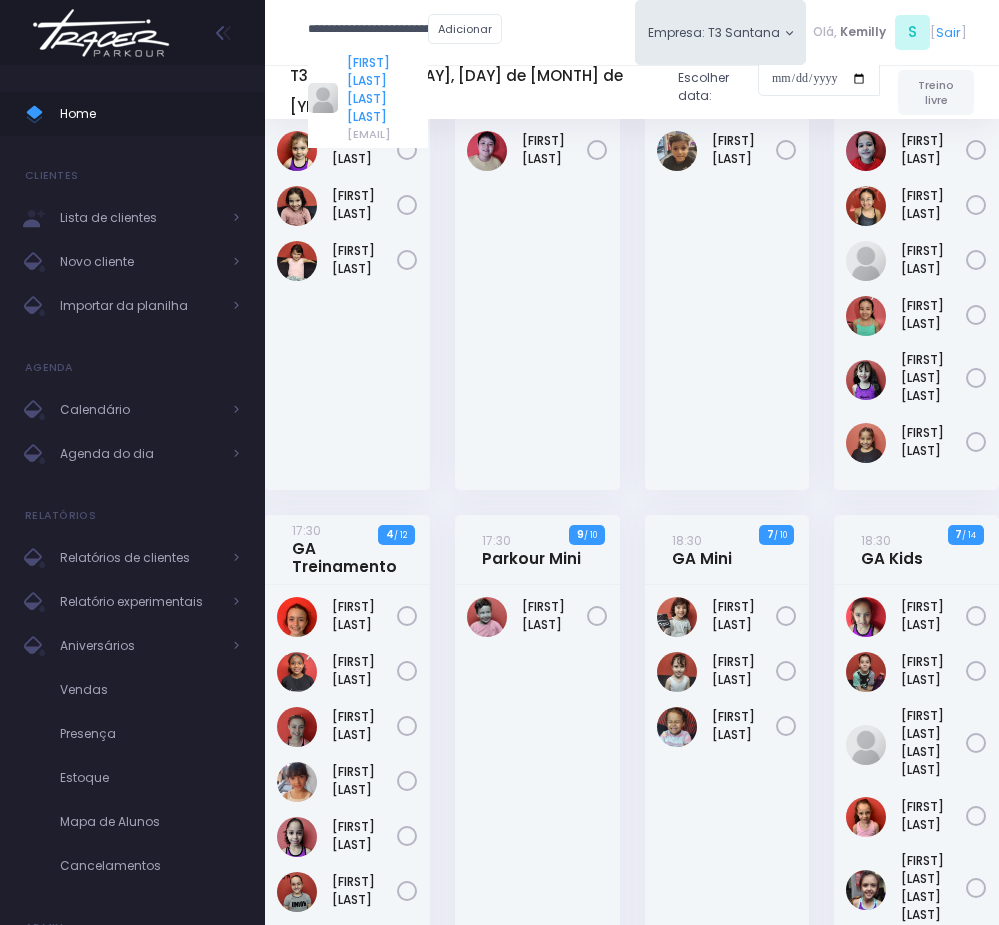 scroll, scrollTop: 0, scrollLeft: 0, axis: both 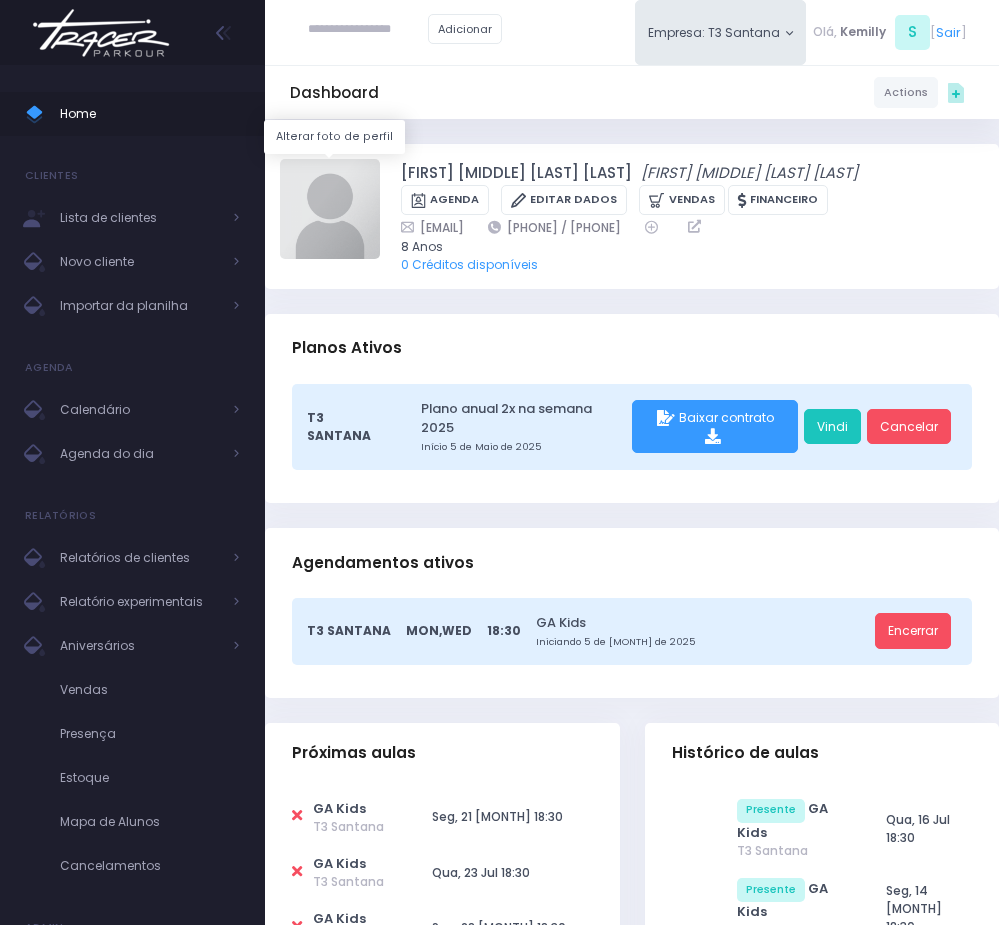 click at bounding box center (330, 209) 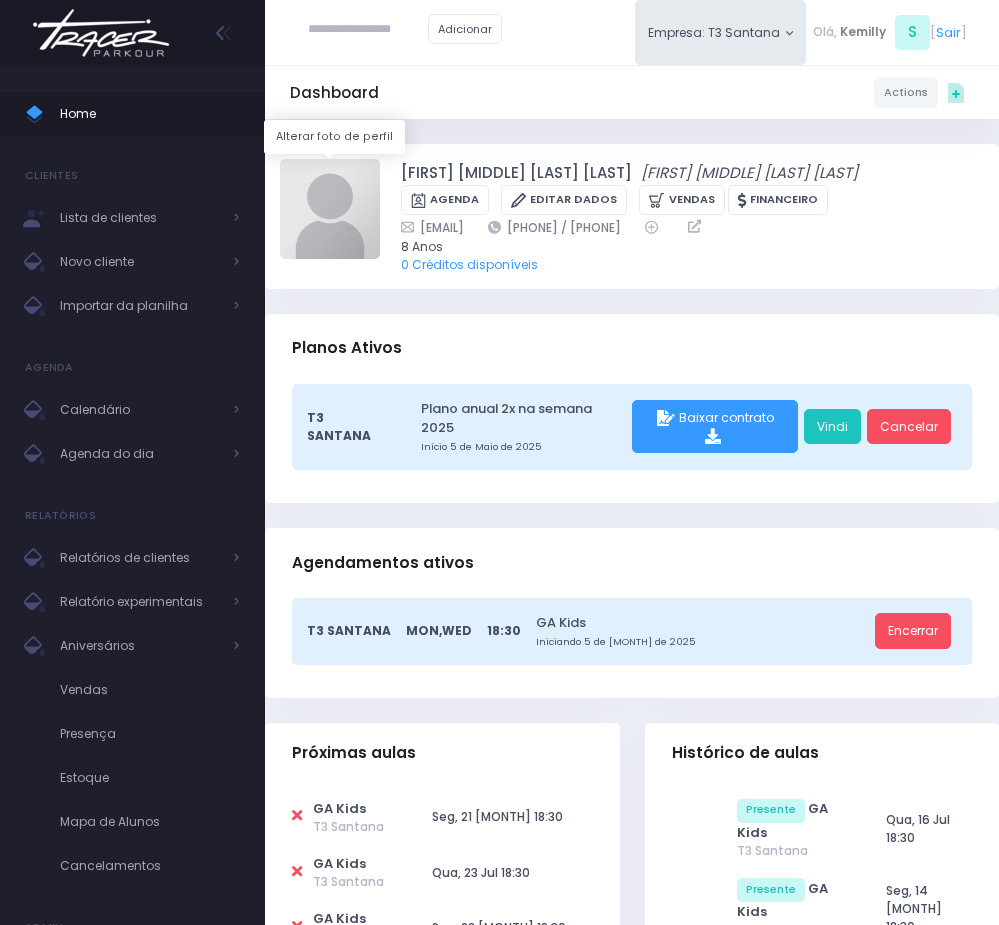 type on "**********" 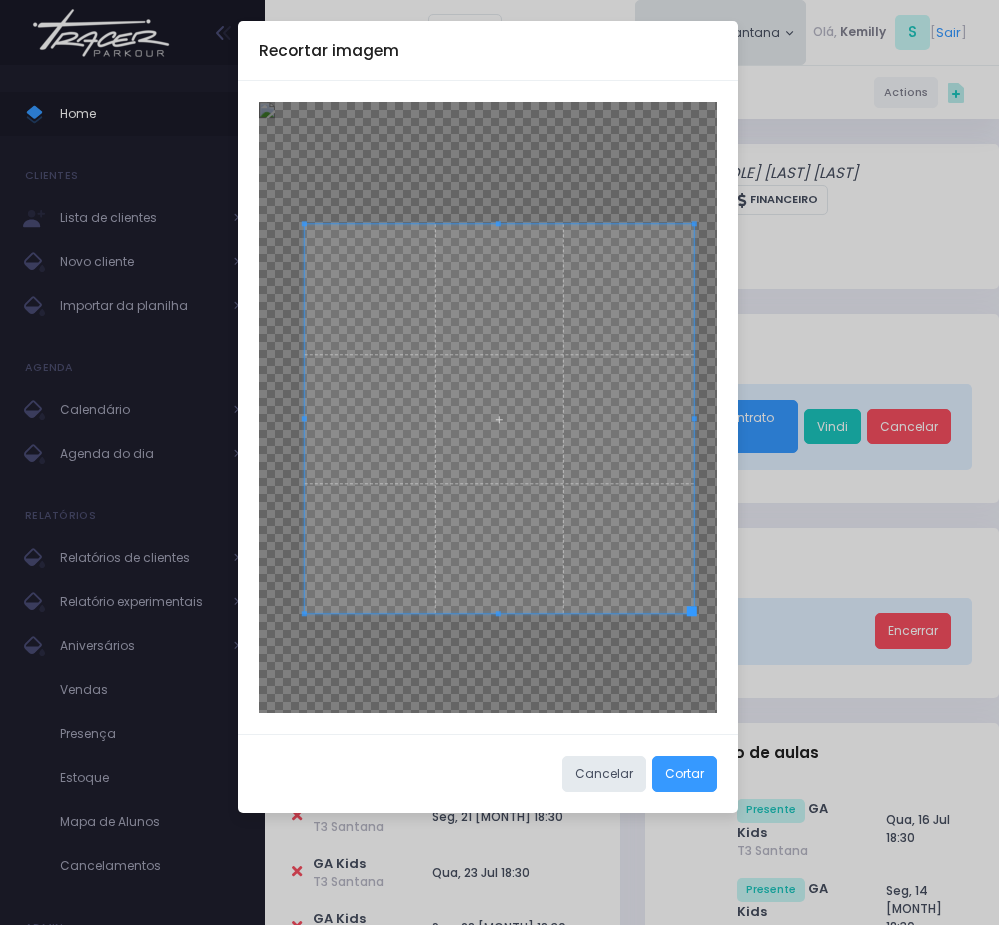click at bounding box center (488, 407) 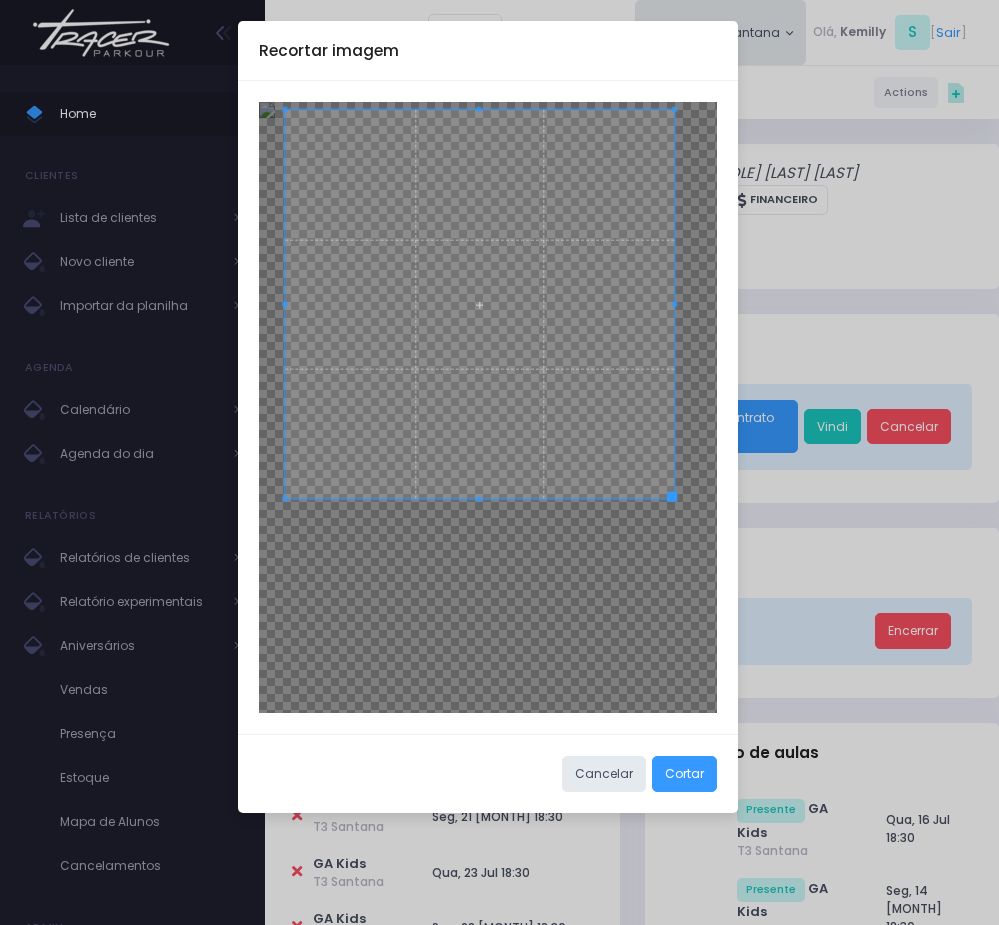 click at bounding box center [479, 304] 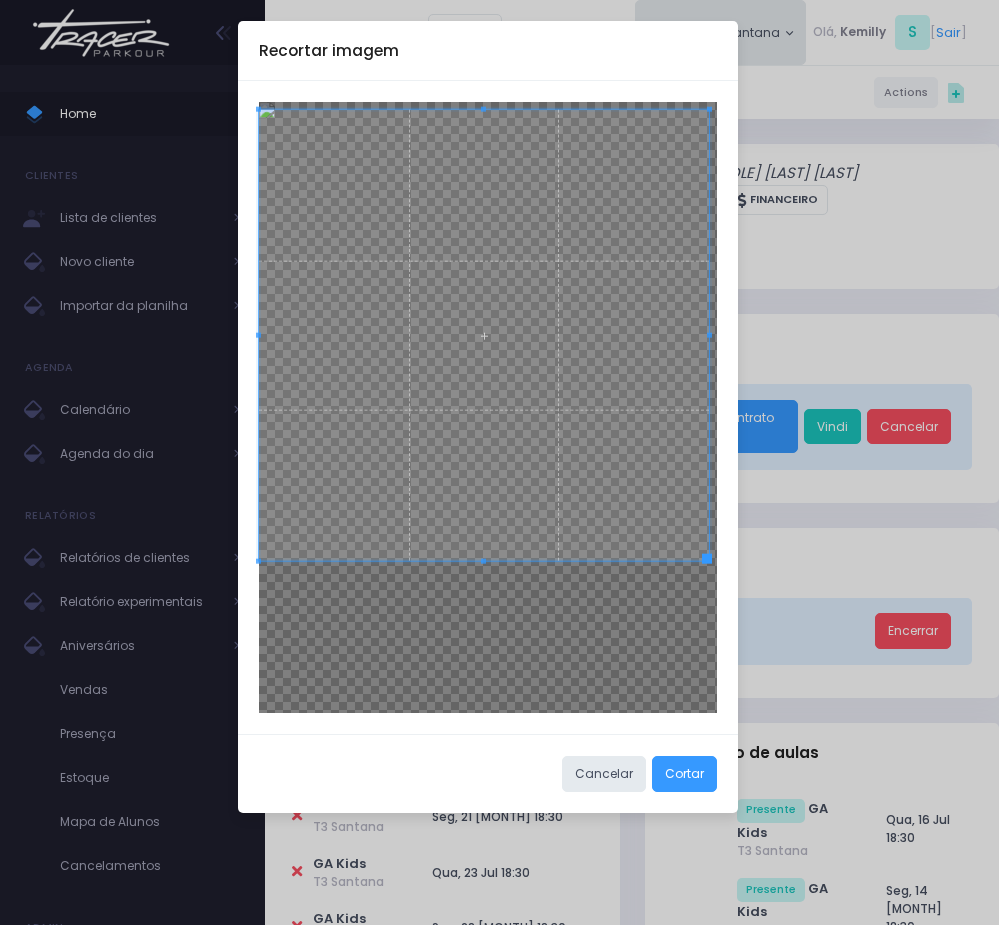 click at bounding box center (488, 407) 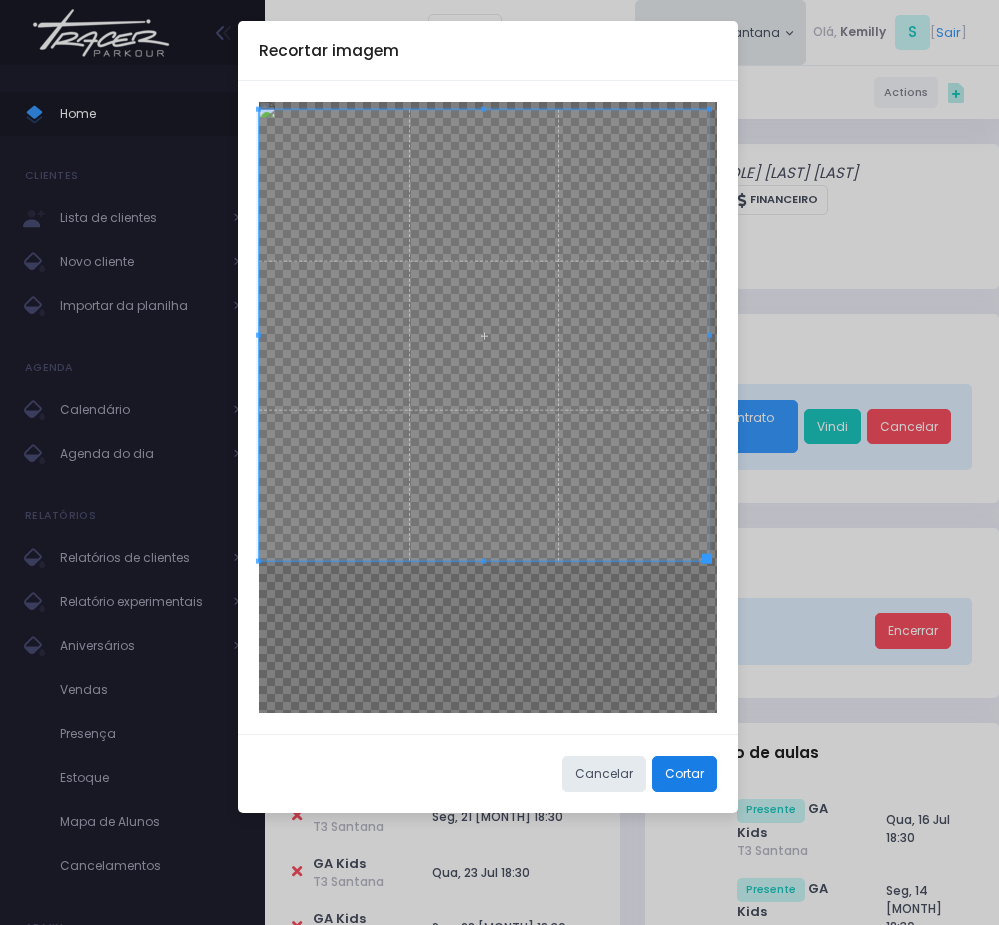 click on "Cortar" at bounding box center (684, 774) 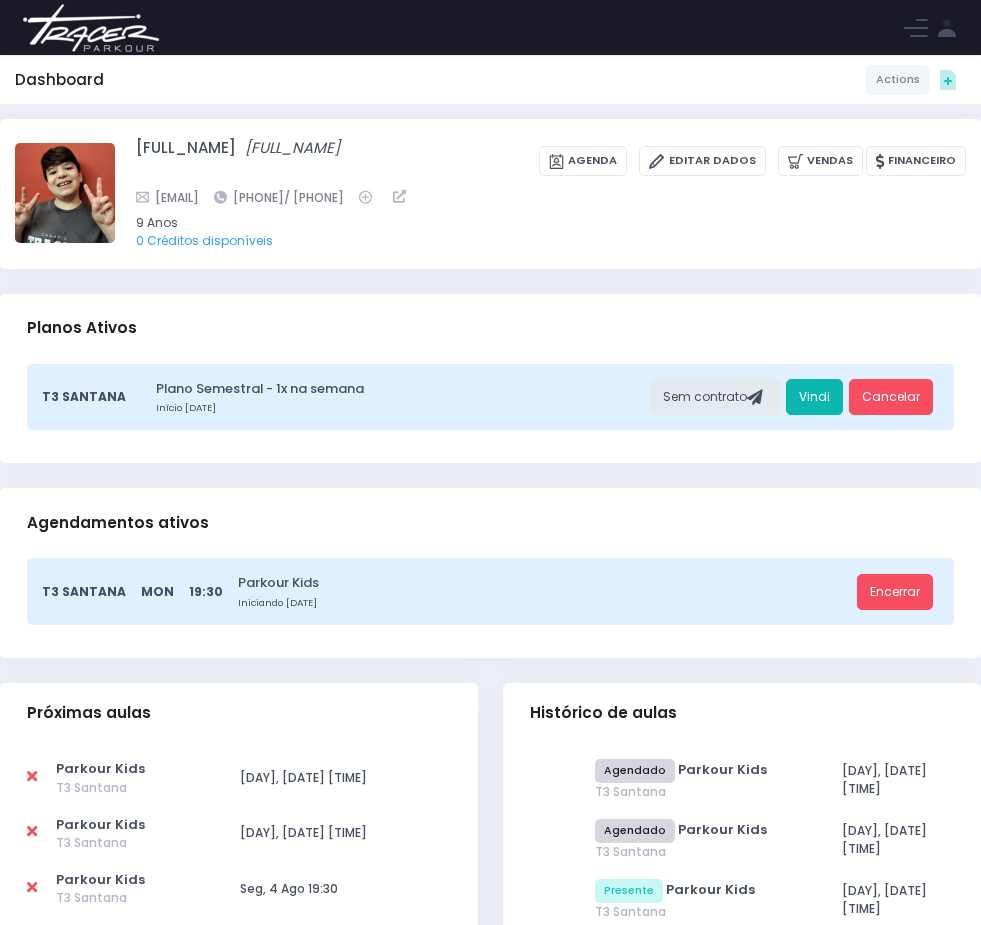 scroll, scrollTop: 0, scrollLeft: 0, axis: both 